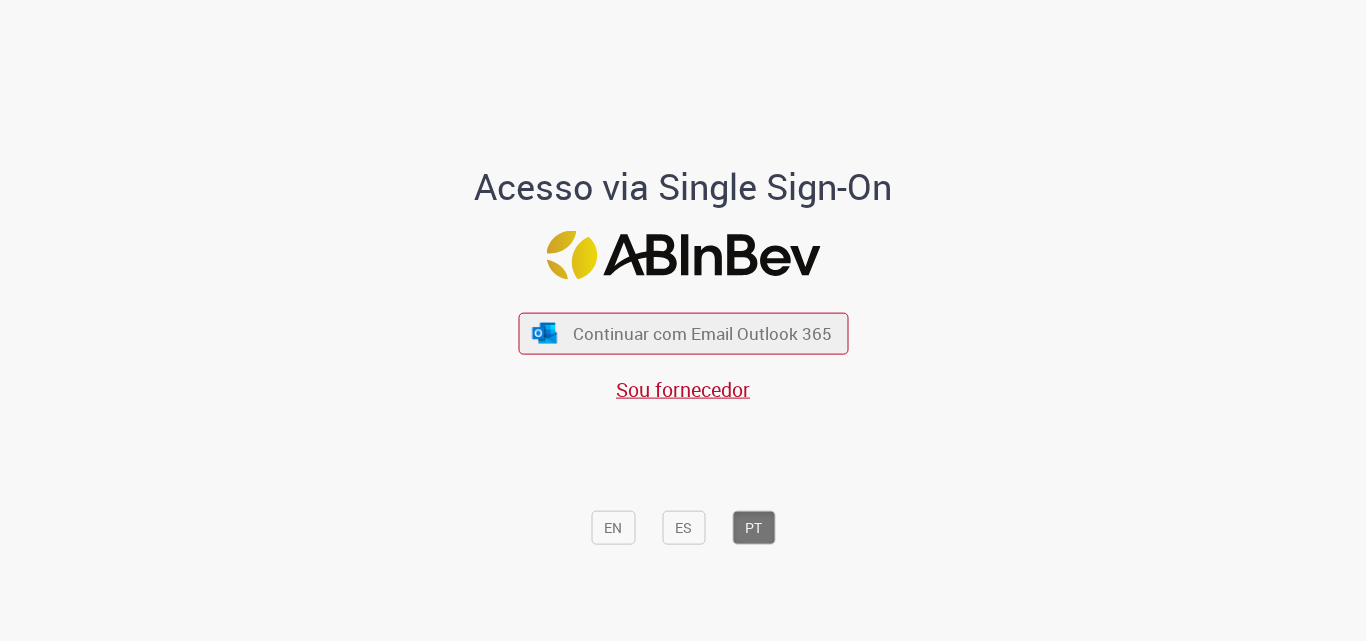 scroll, scrollTop: 0, scrollLeft: 0, axis: both 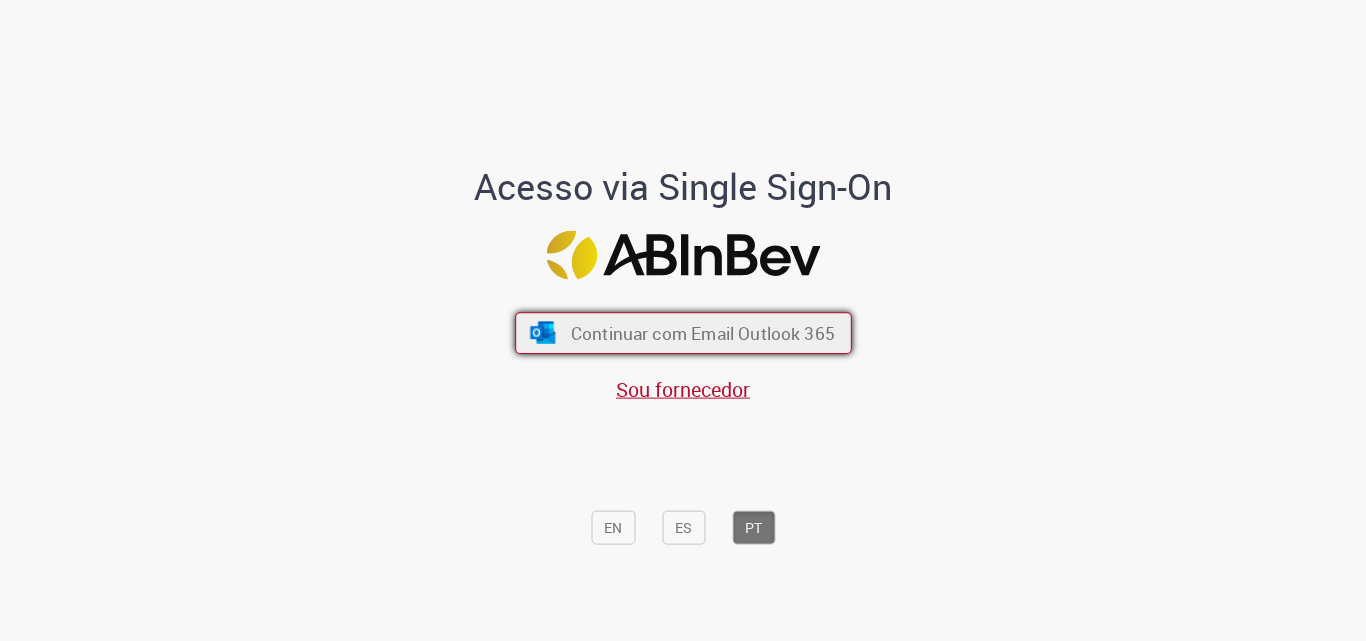 click on "Continuar com Email Outlook 365" at bounding box center [702, 333] 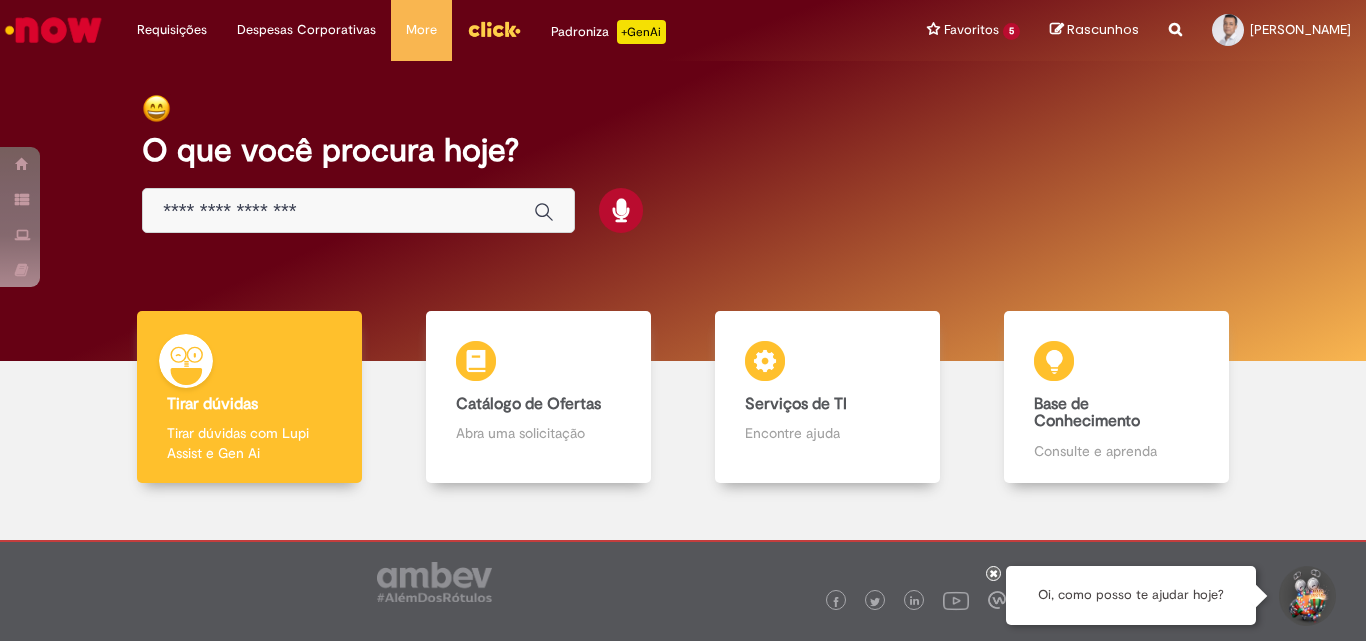 scroll, scrollTop: 0, scrollLeft: 0, axis: both 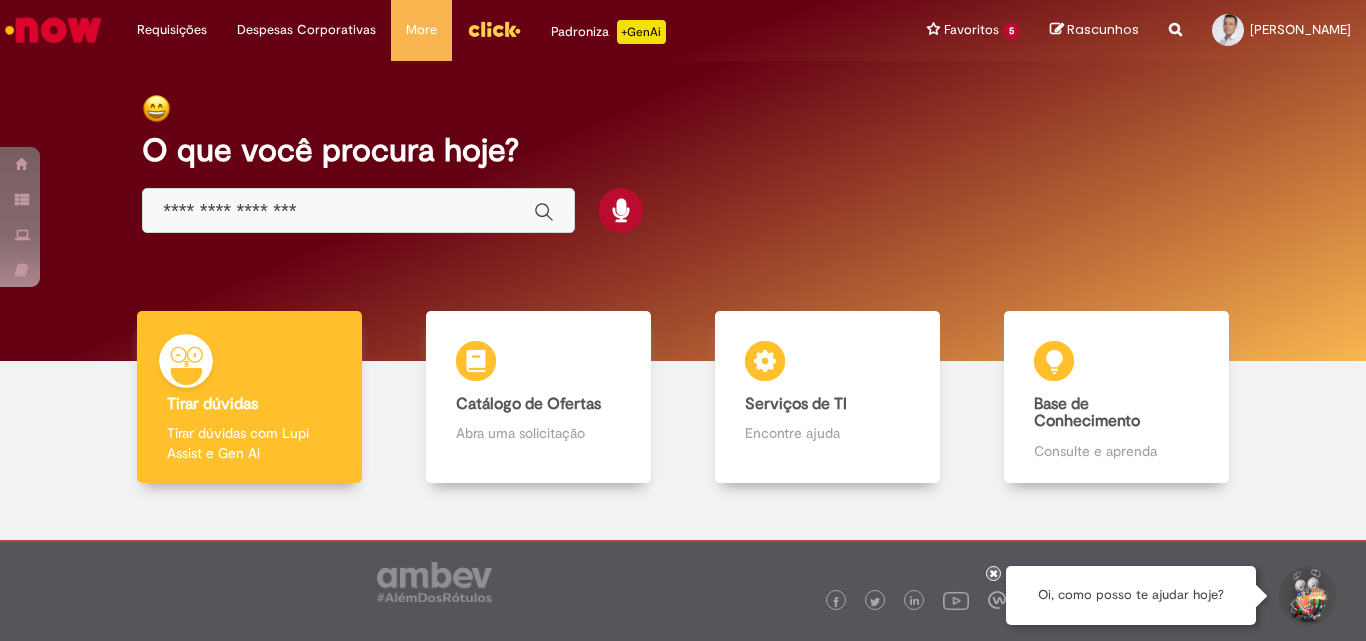 click at bounding box center [338, 211] 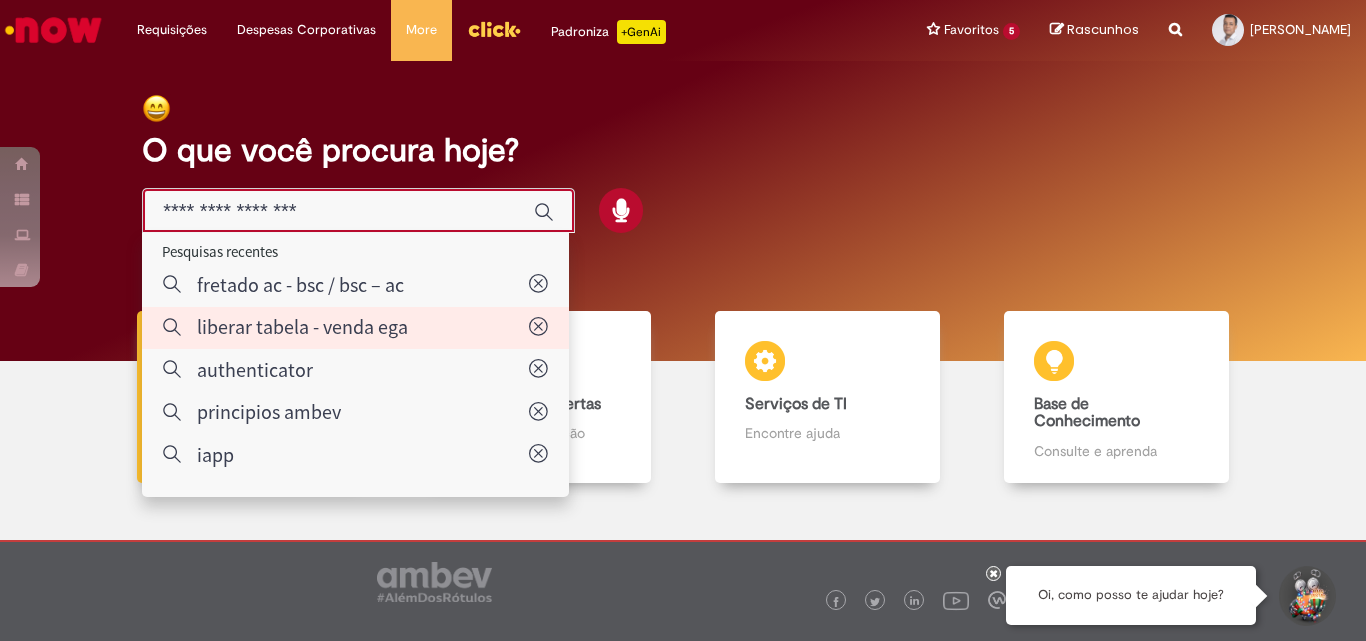 type on "**********" 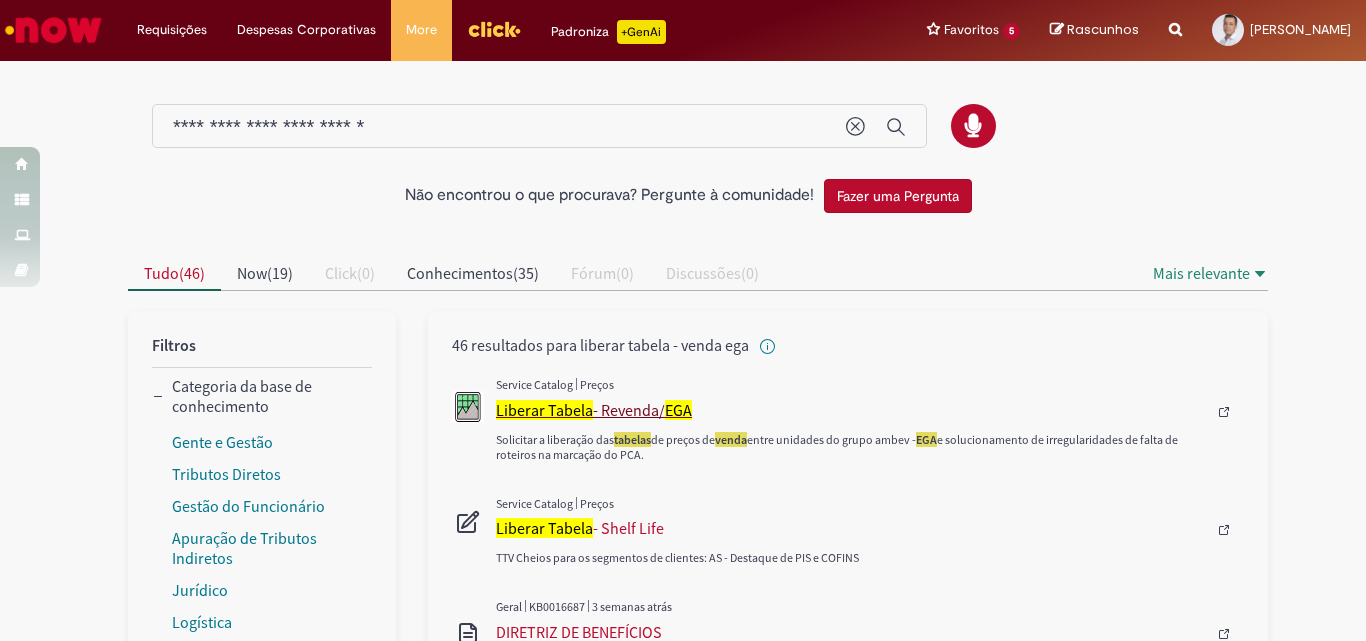 click on "Liberar Tabela  - Revenda/ EGA" at bounding box center (851, 410) 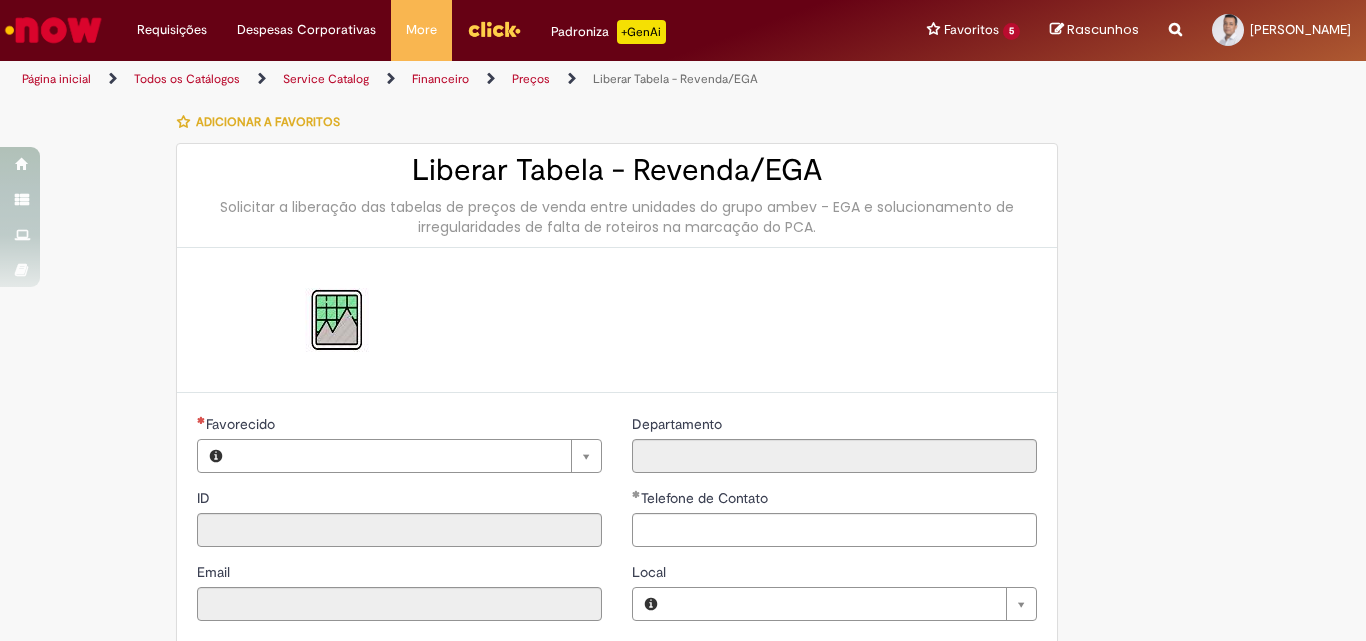 type on "********" 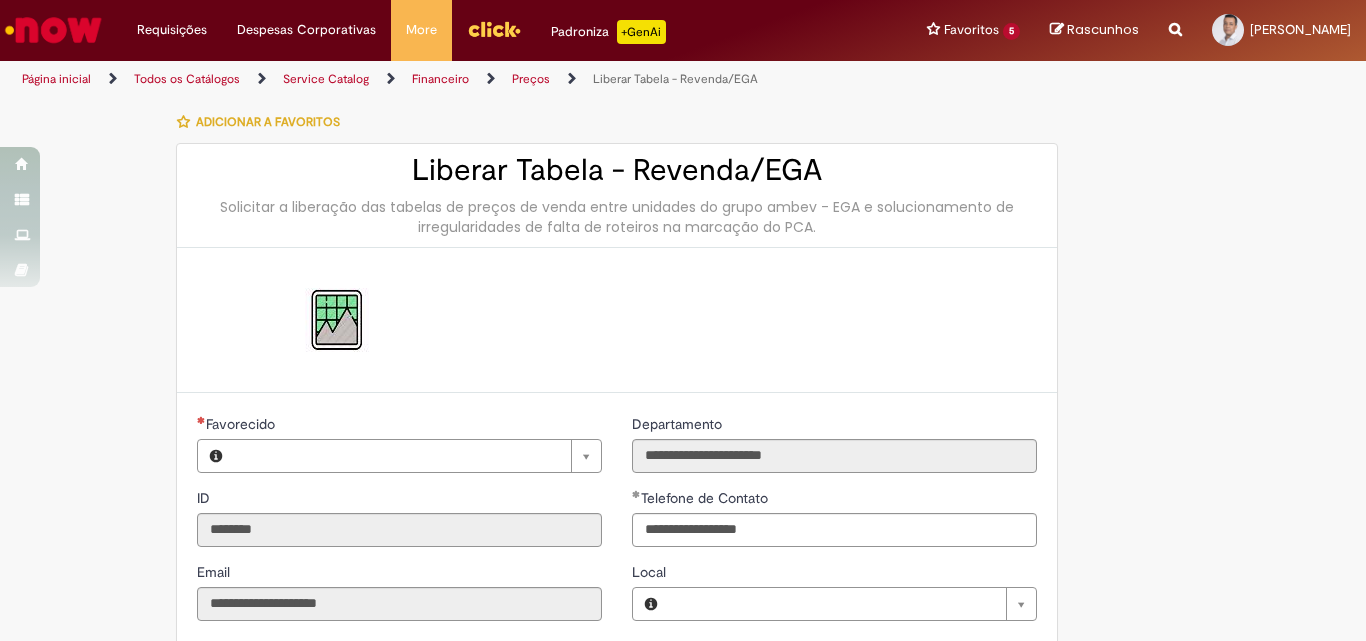 type on "**********" 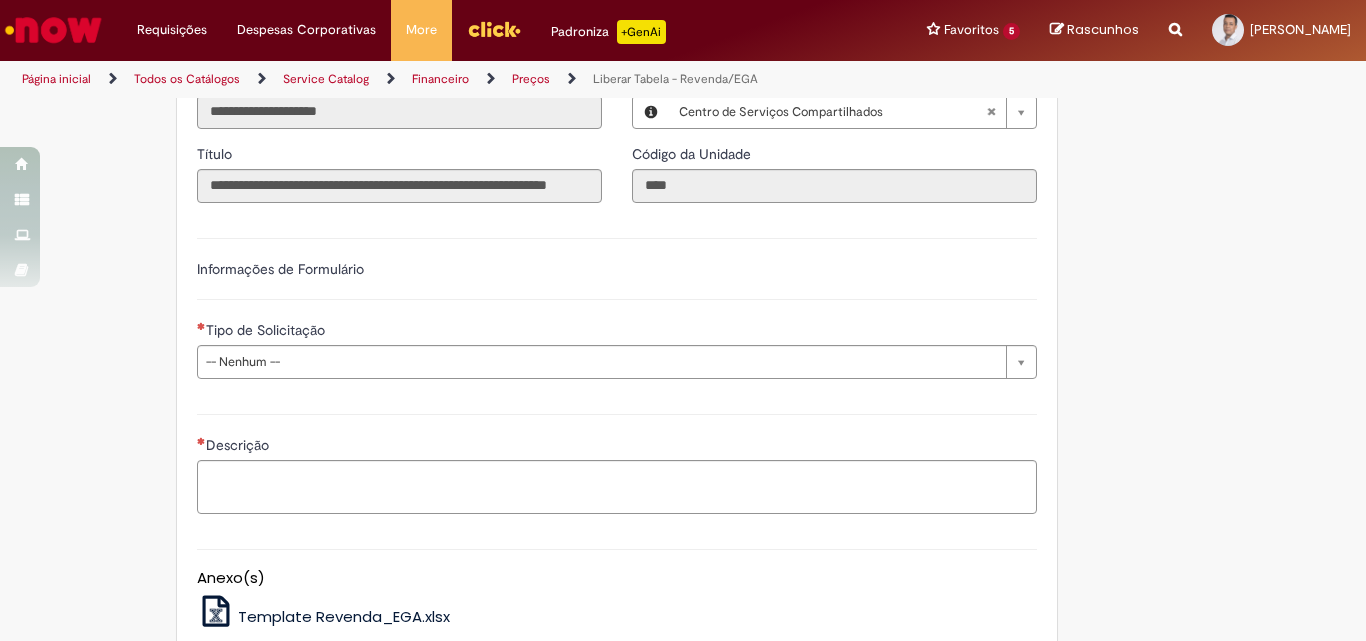 scroll, scrollTop: 500, scrollLeft: 0, axis: vertical 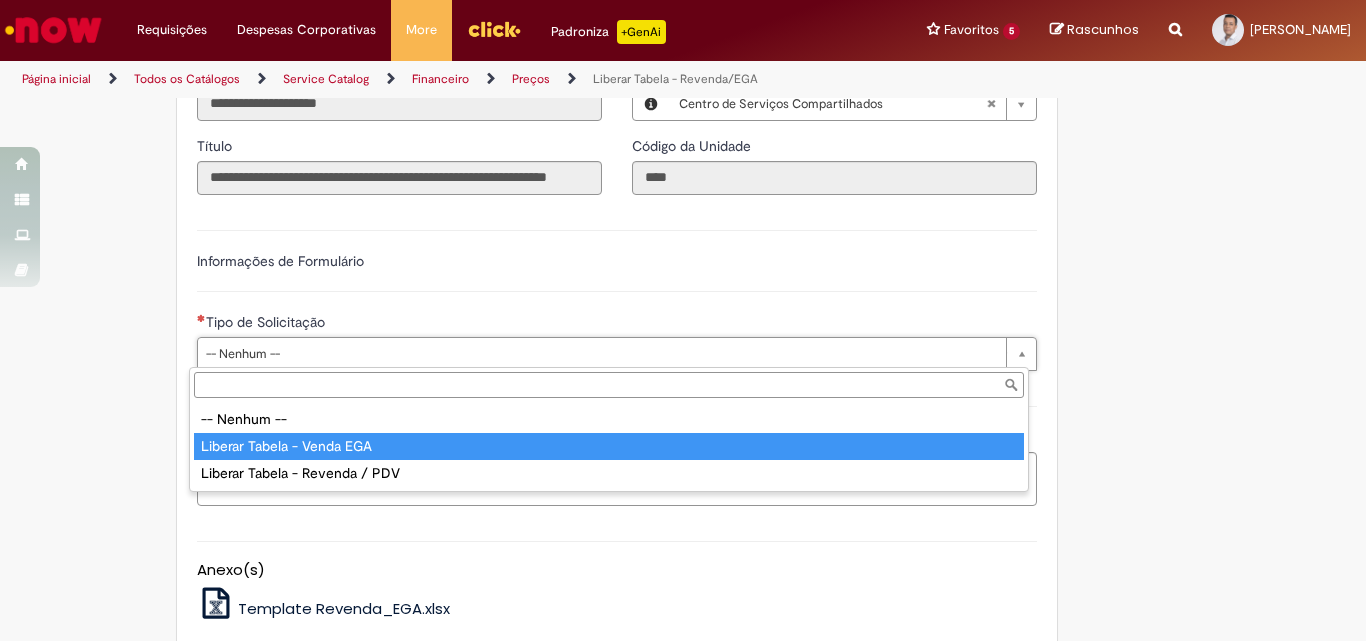 type on "**********" 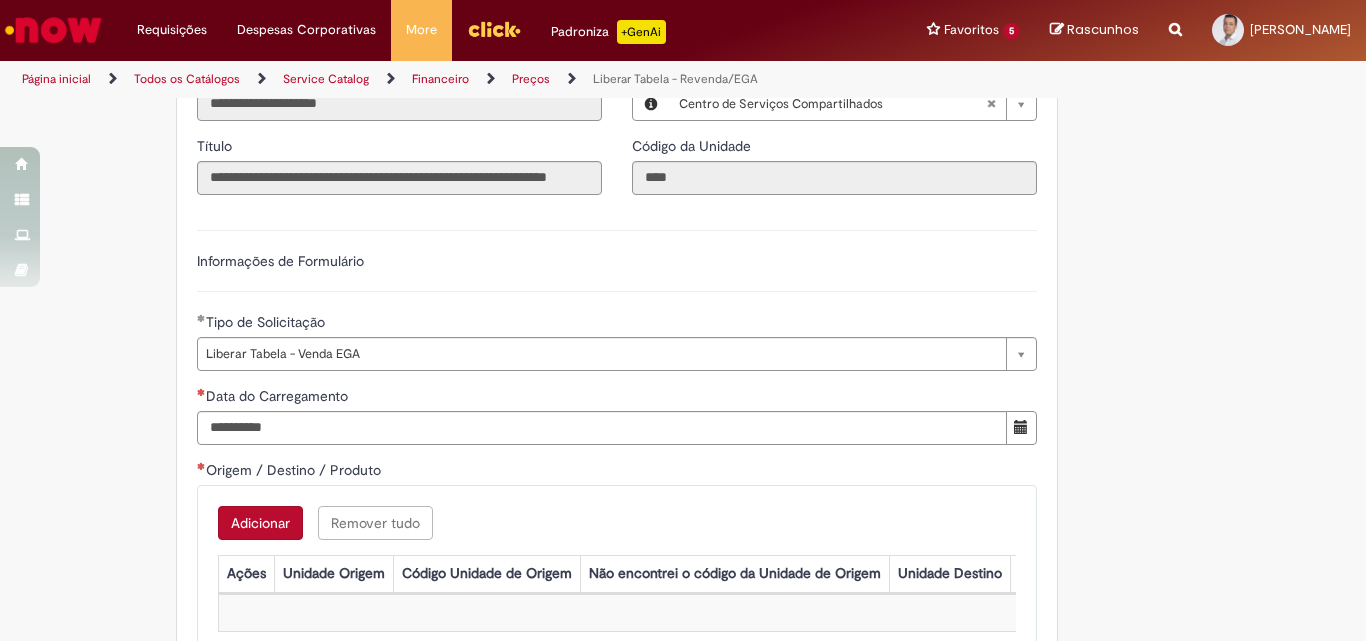 click on "Informações de Formulário" at bounding box center [617, 271] 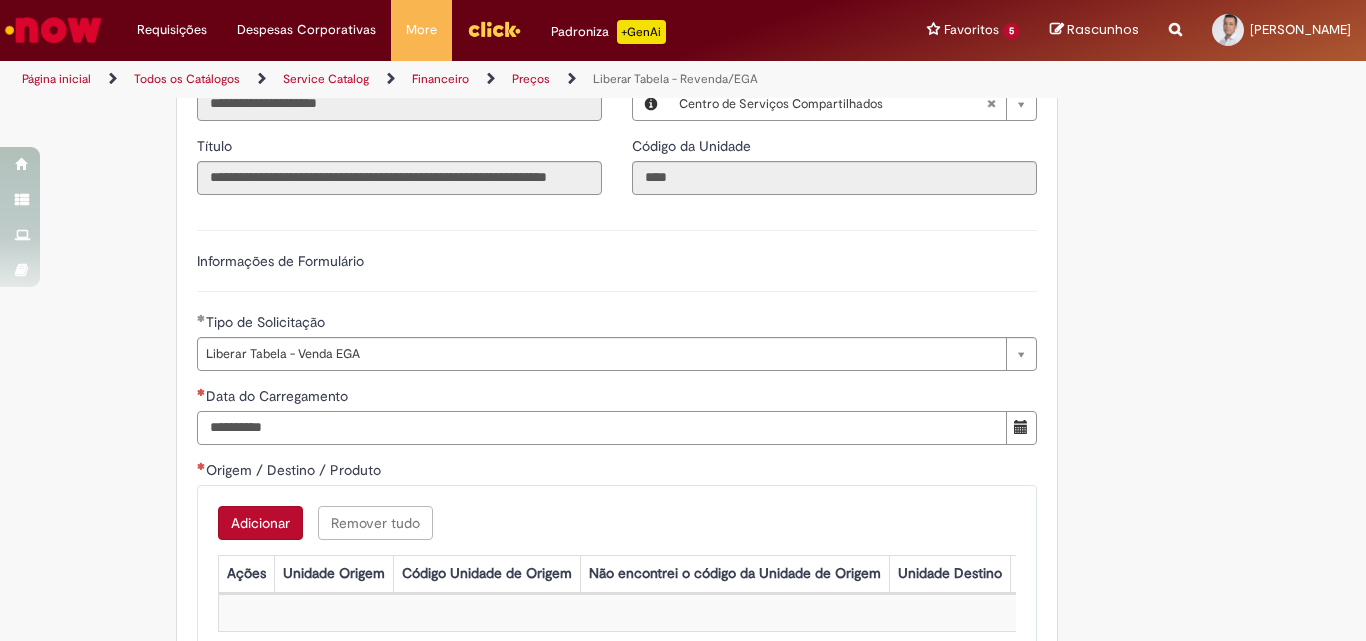 click on "Data do Carregamento" at bounding box center [602, 428] 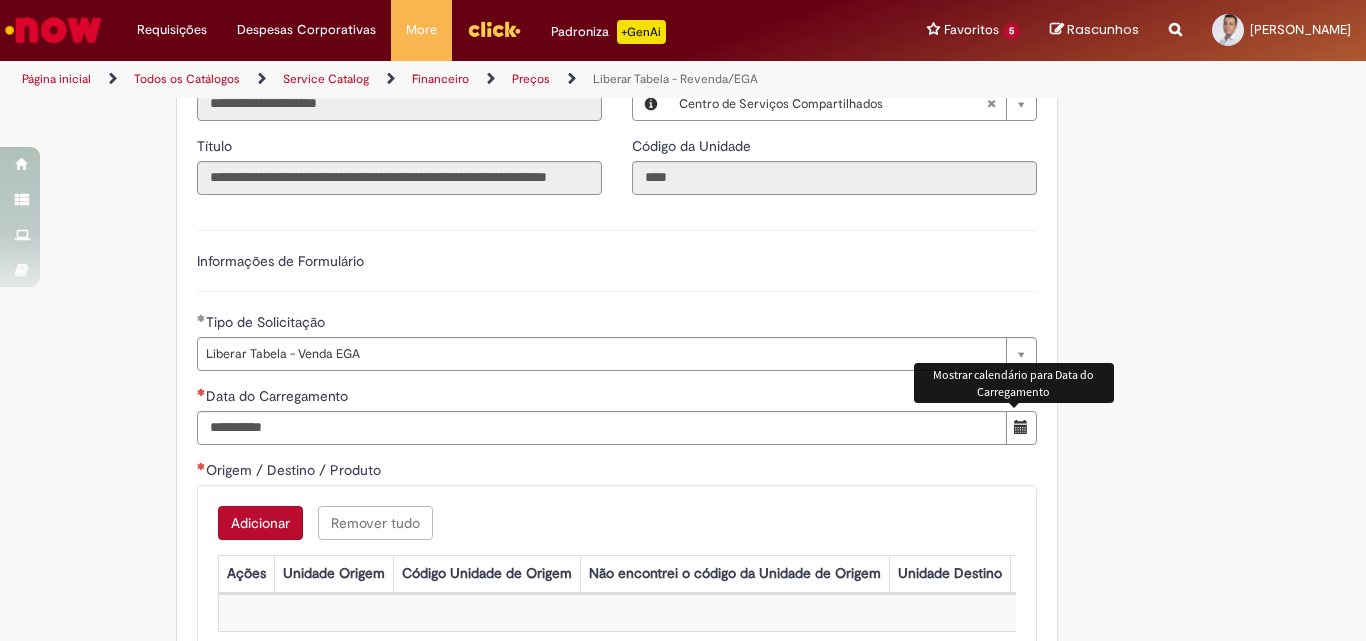 click at bounding box center (1021, 427) 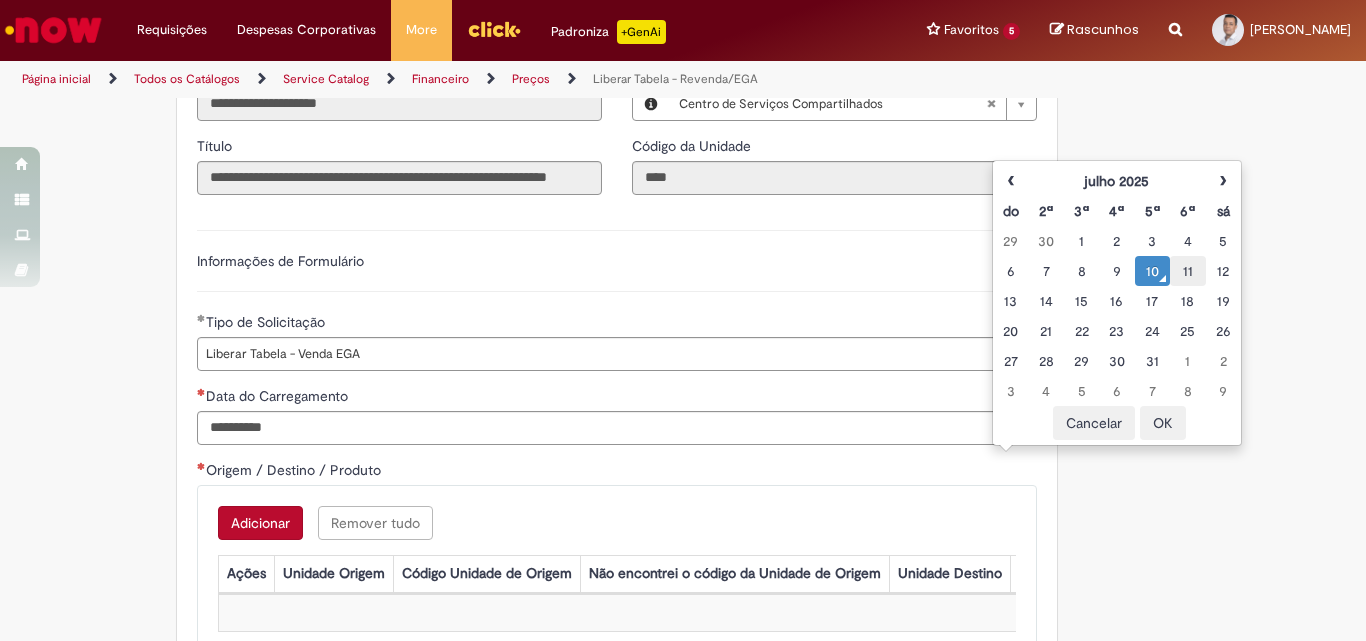 click on "11" at bounding box center [1187, 271] 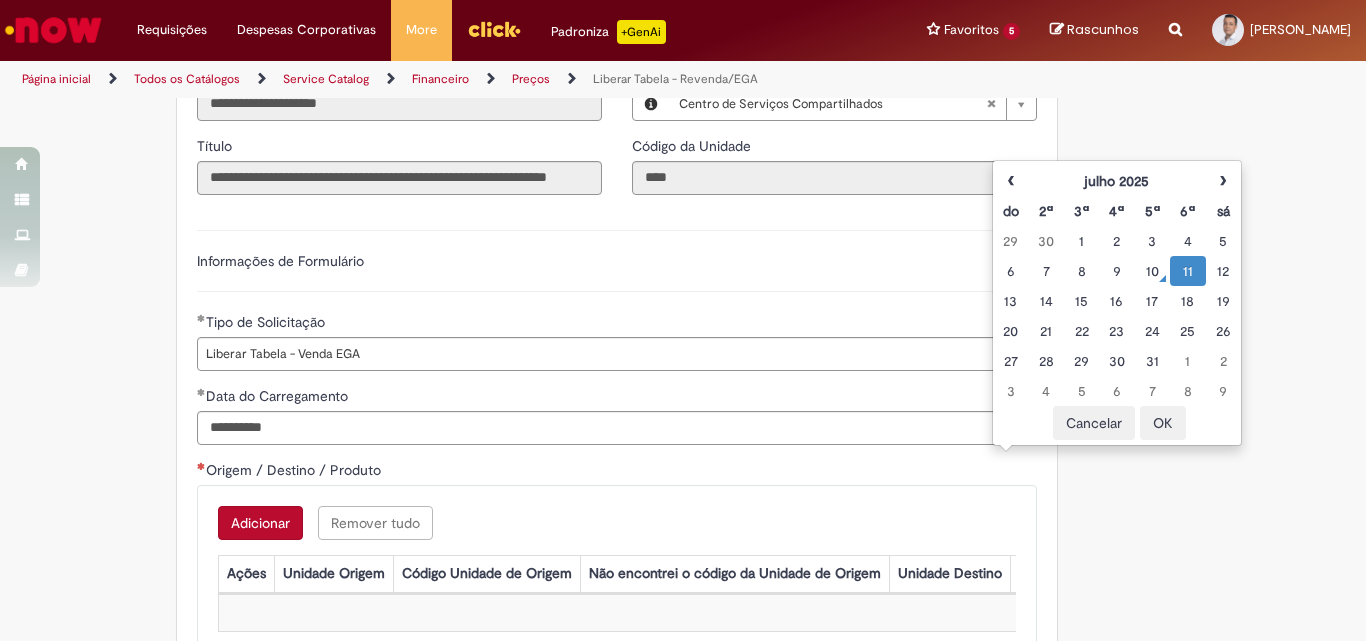 click on "OK" at bounding box center (1163, 423) 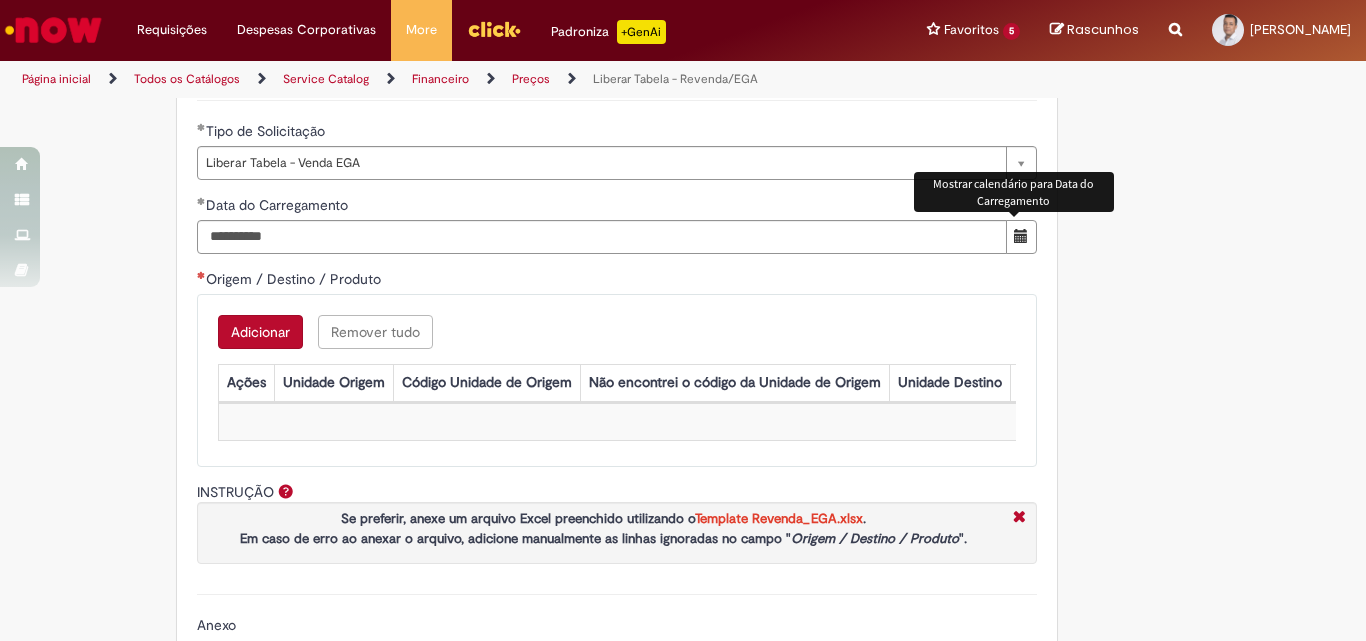 scroll, scrollTop: 700, scrollLeft: 0, axis: vertical 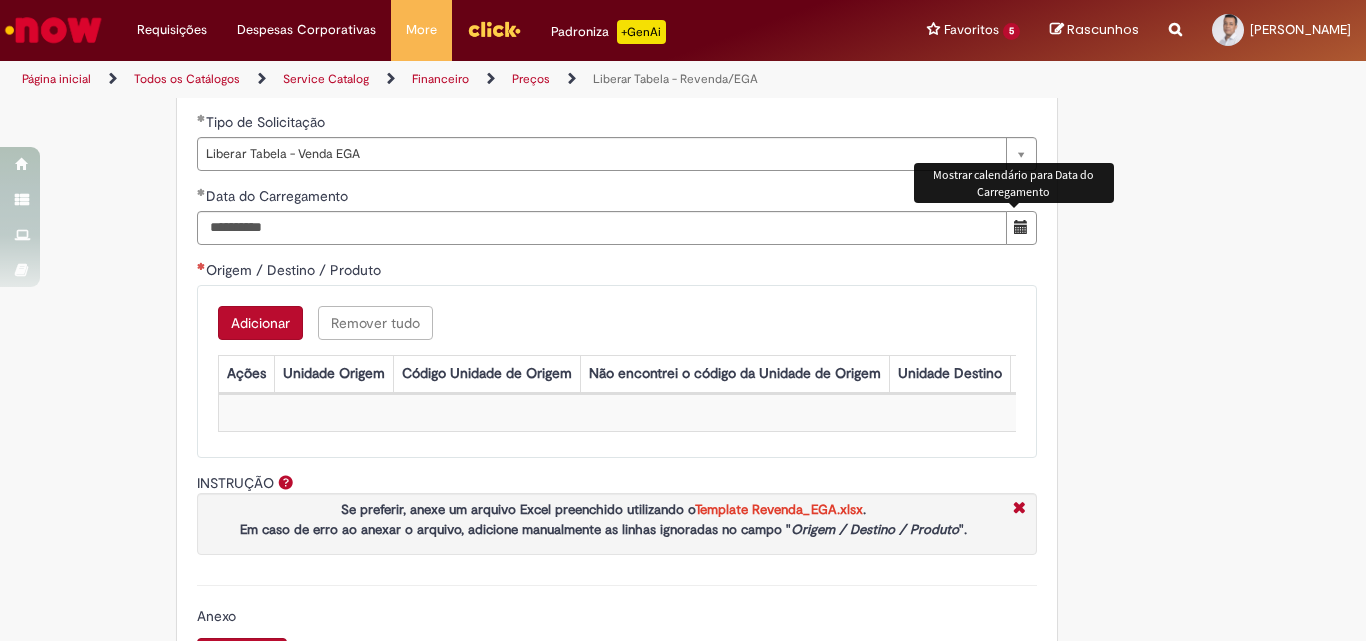 click on "Adicionar" at bounding box center [260, 323] 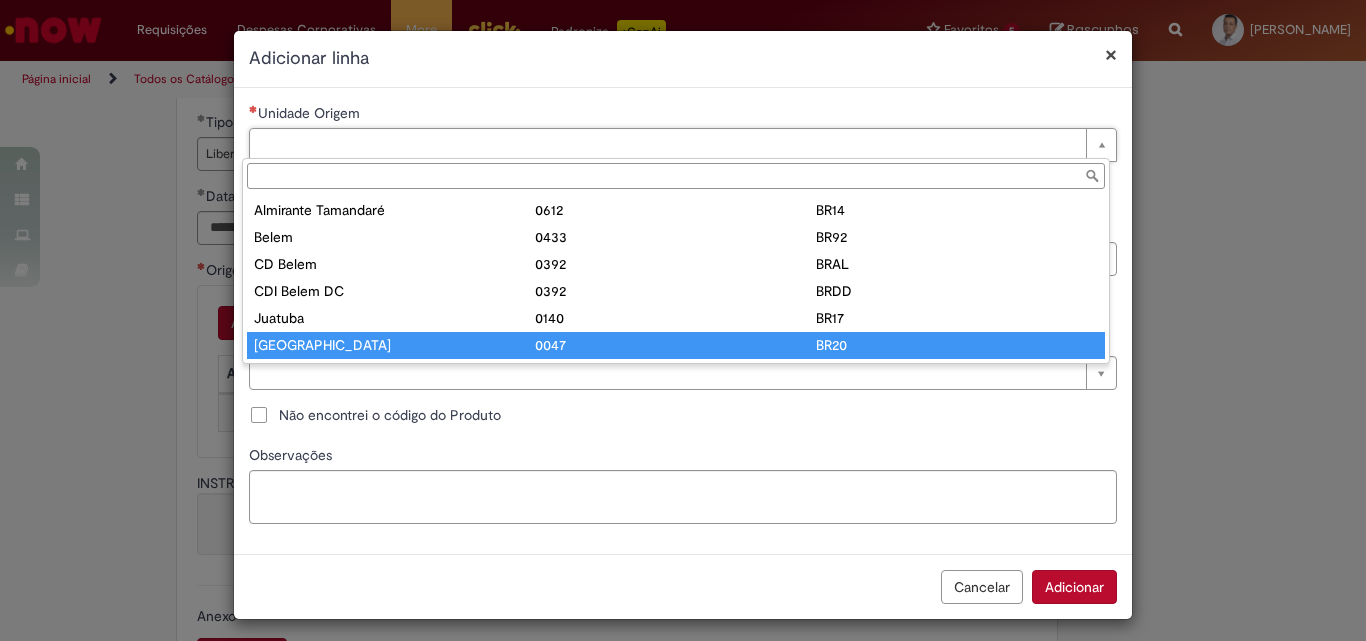 type on "**********" 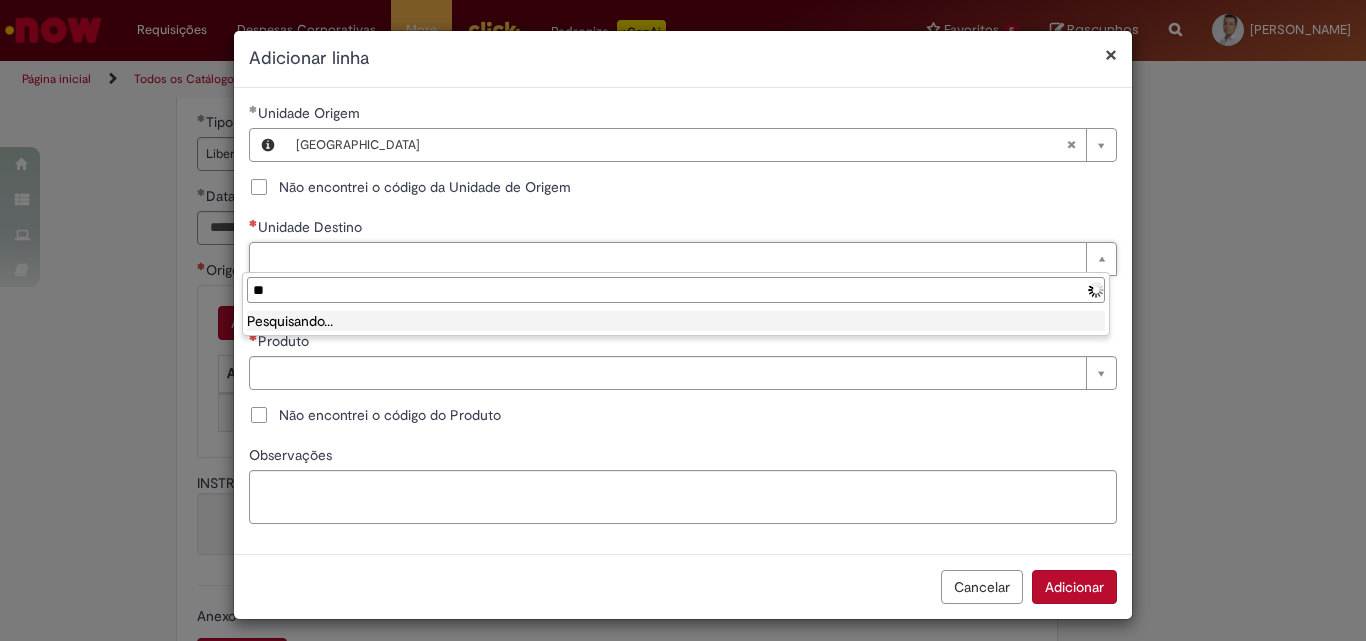 type on "*" 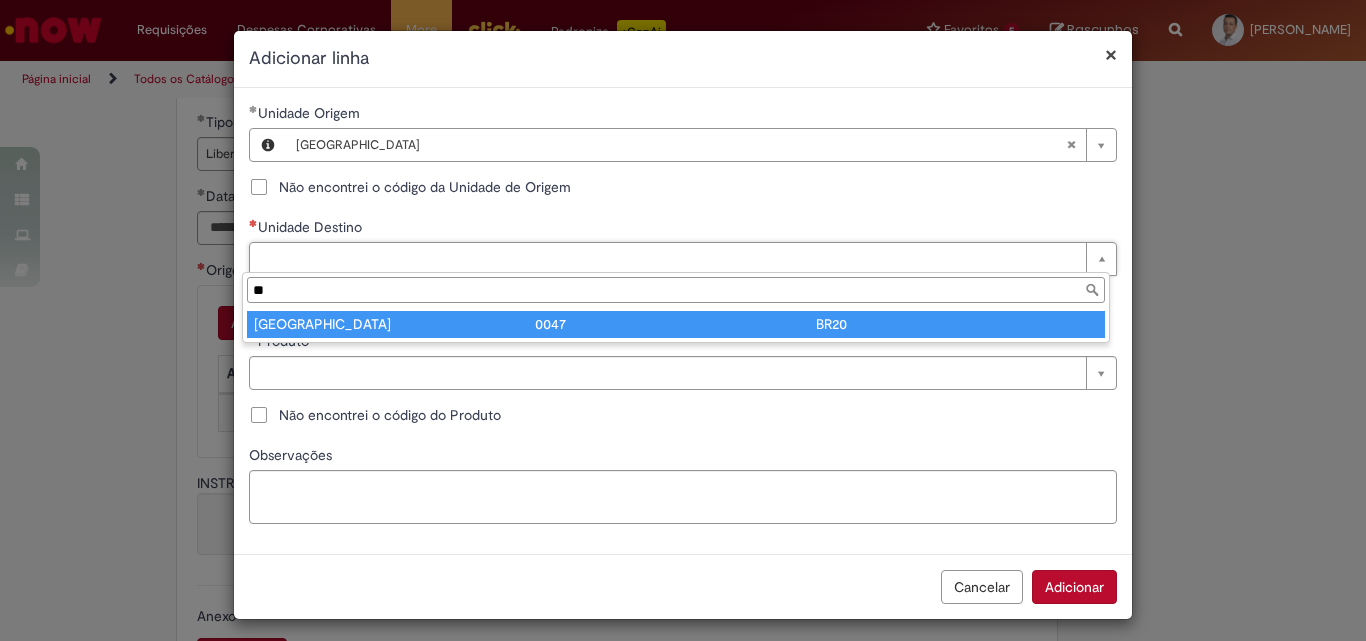 type on "*" 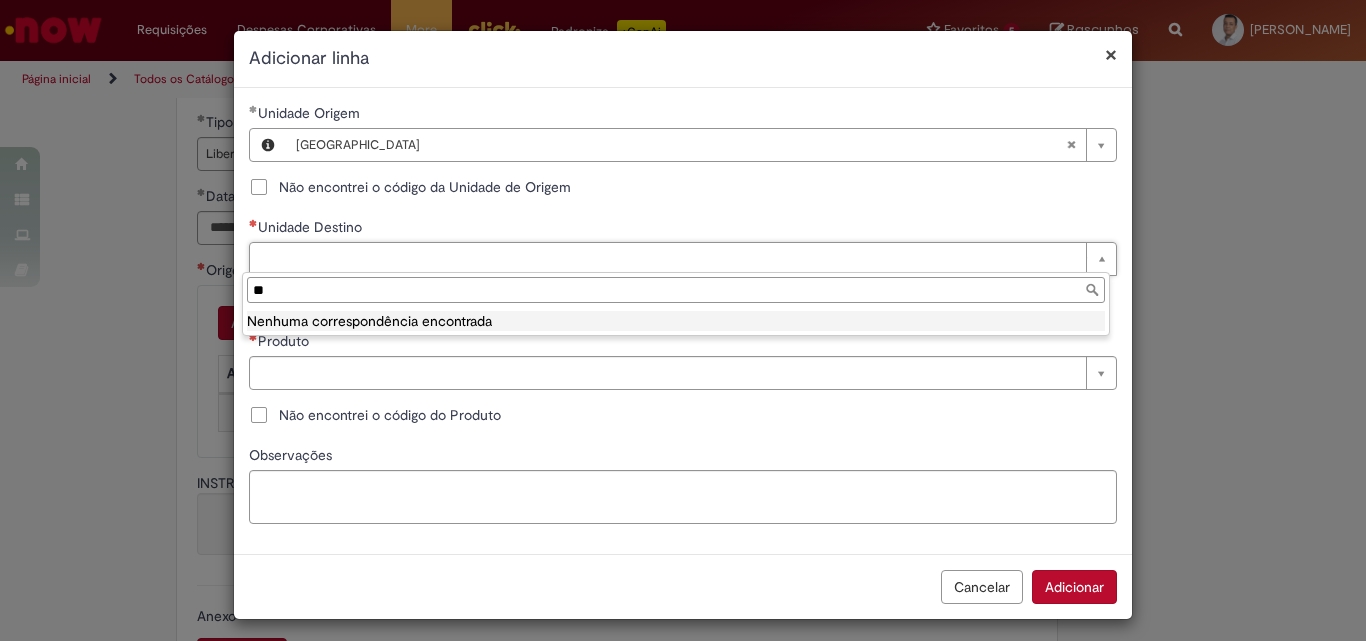 type on "***" 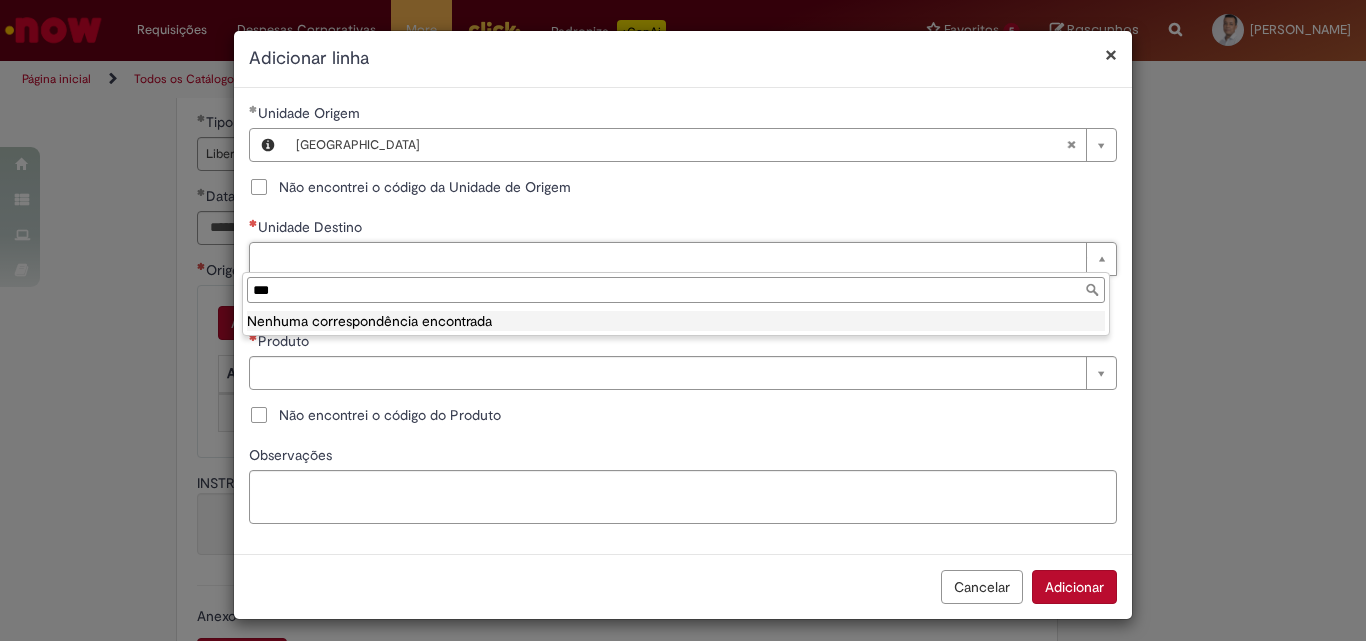 drag, startPoint x: 268, startPoint y: 282, endPoint x: 193, endPoint y: 282, distance: 75 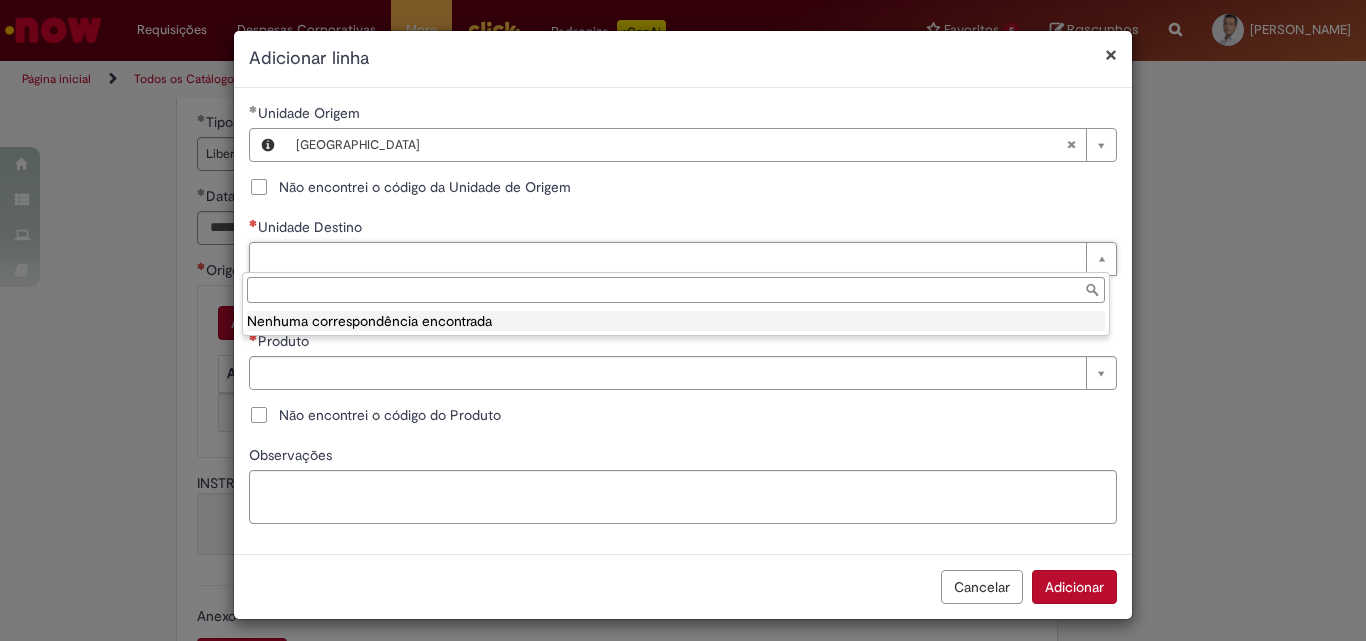 drag, startPoint x: 861, startPoint y: 352, endPoint x: 686, endPoint y: 350, distance: 175.01143 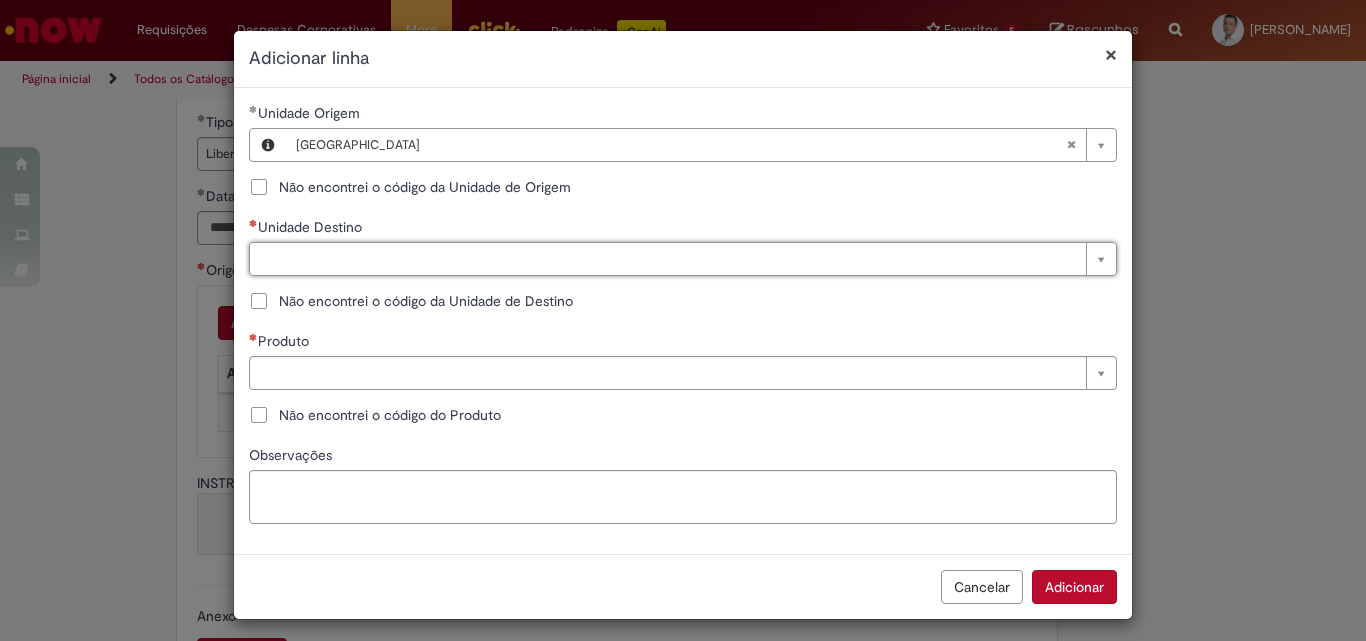 click on "Não encontrei o código da Unidade de Destino" at bounding box center [426, 301] 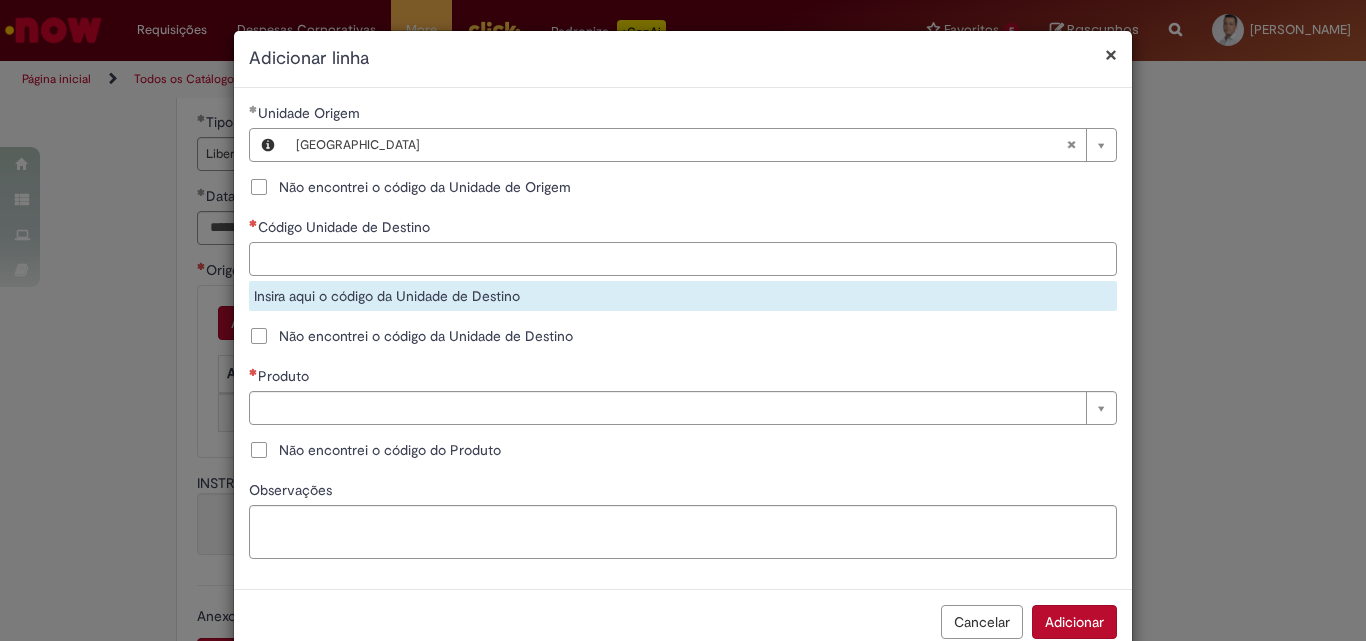 click on "Código Unidade de Destino" at bounding box center (683, 259) 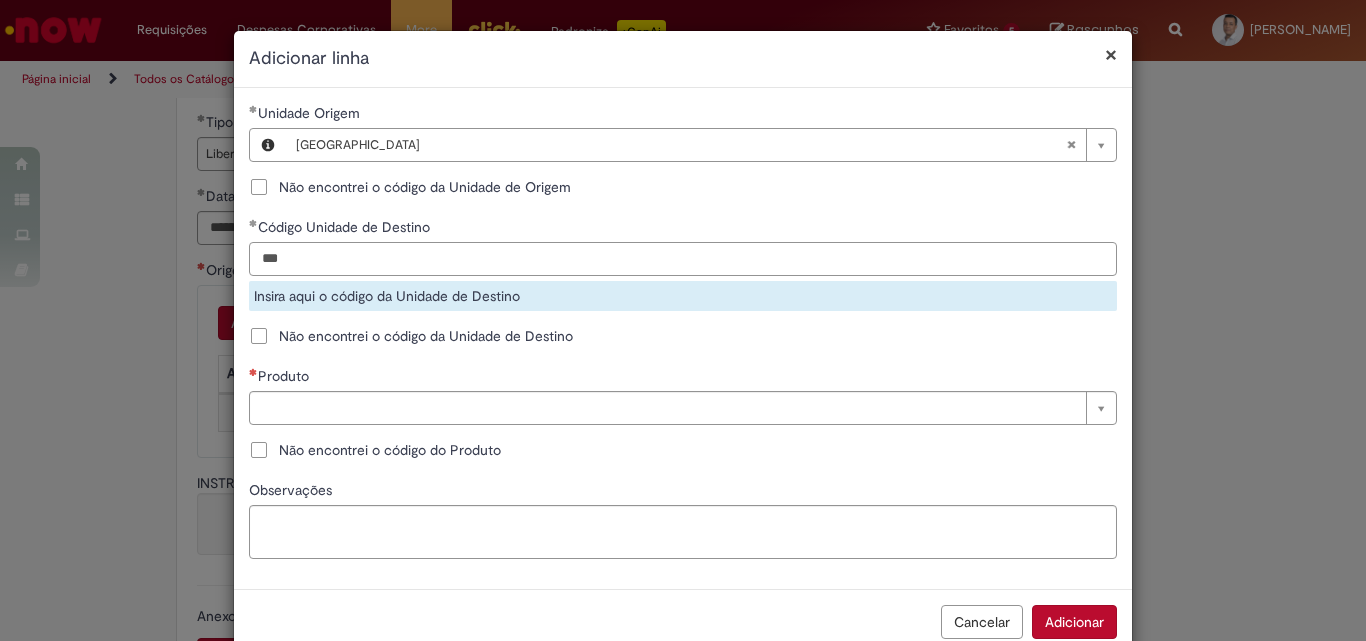 type on "***" 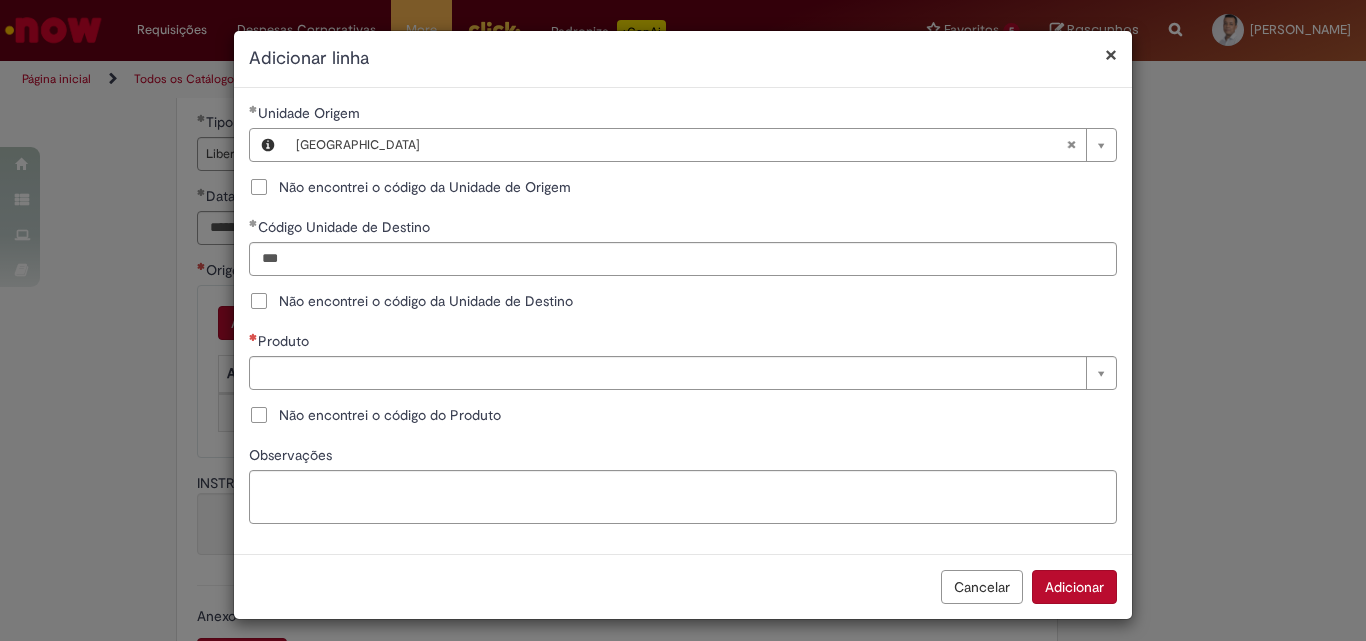 click on "Não encontrei o código do Produto" at bounding box center (390, 415) 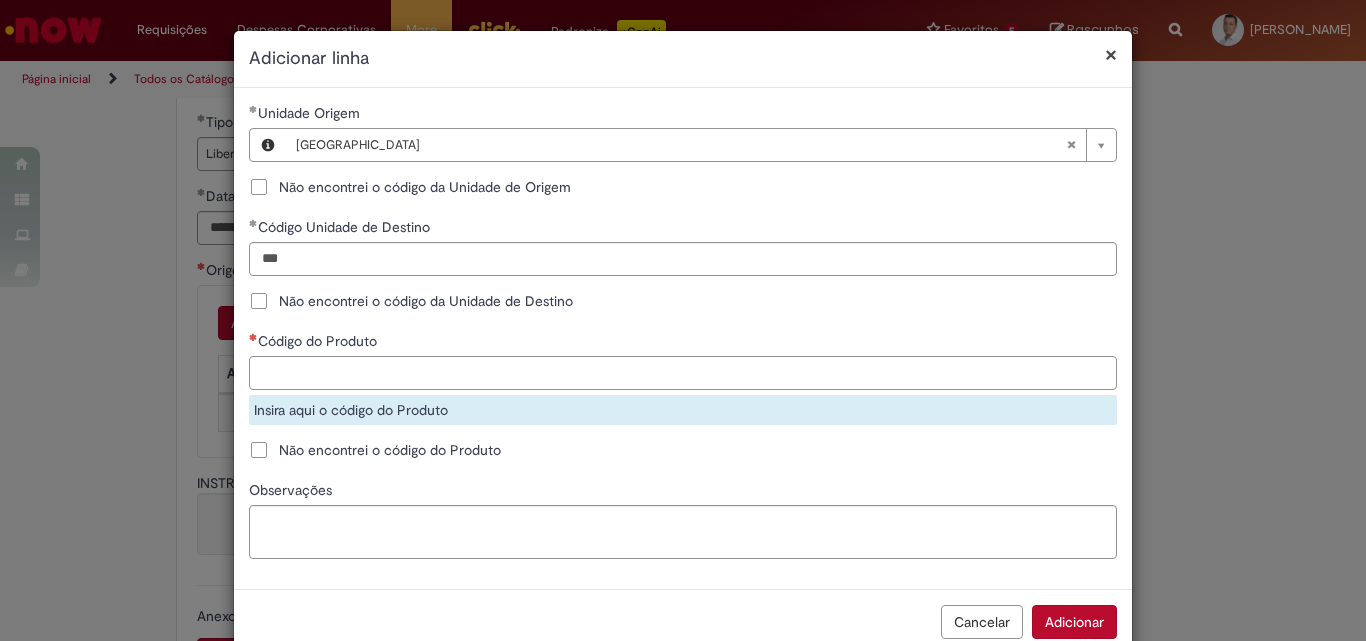 click on "Código do Produto" at bounding box center (683, 373) 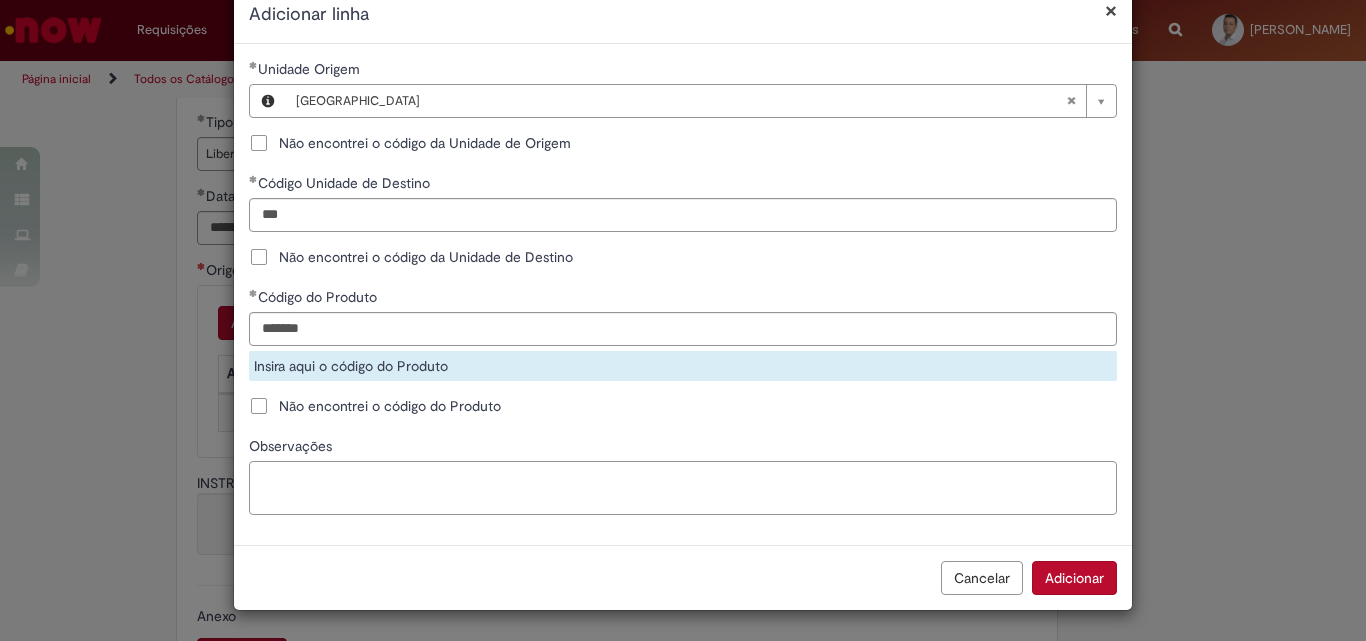 click on "Observações" at bounding box center (683, 488) 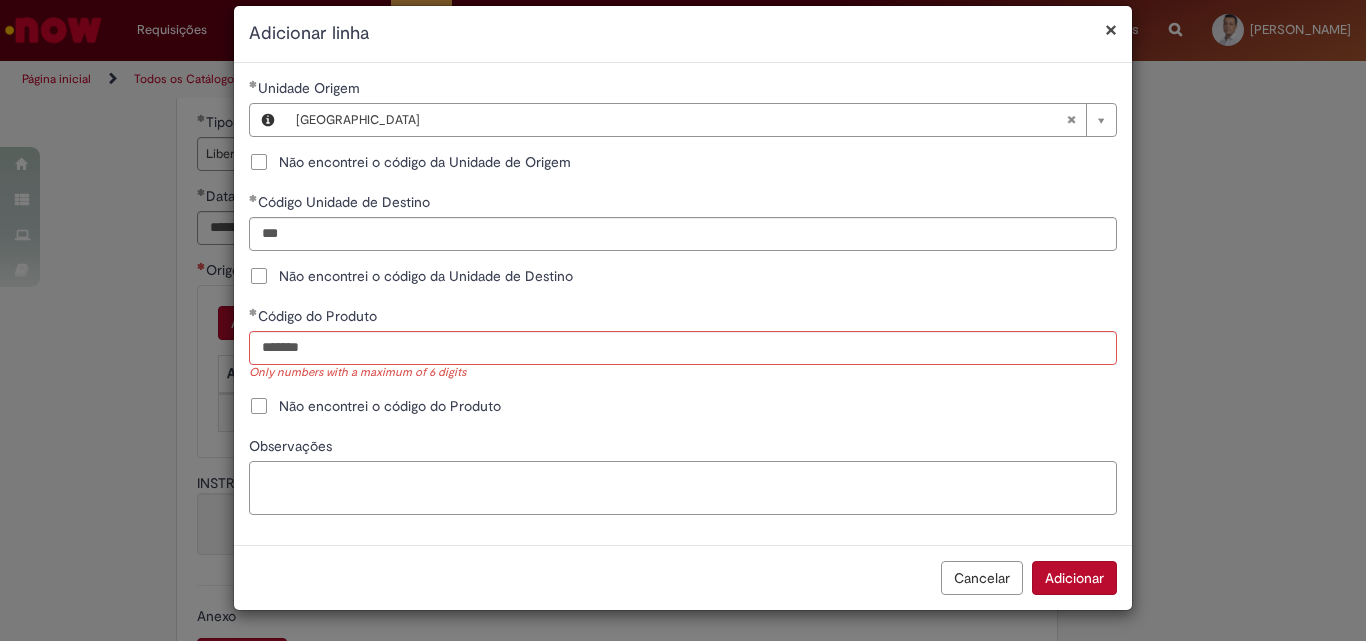 scroll, scrollTop: 9, scrollLeft: 0, axis: vertical 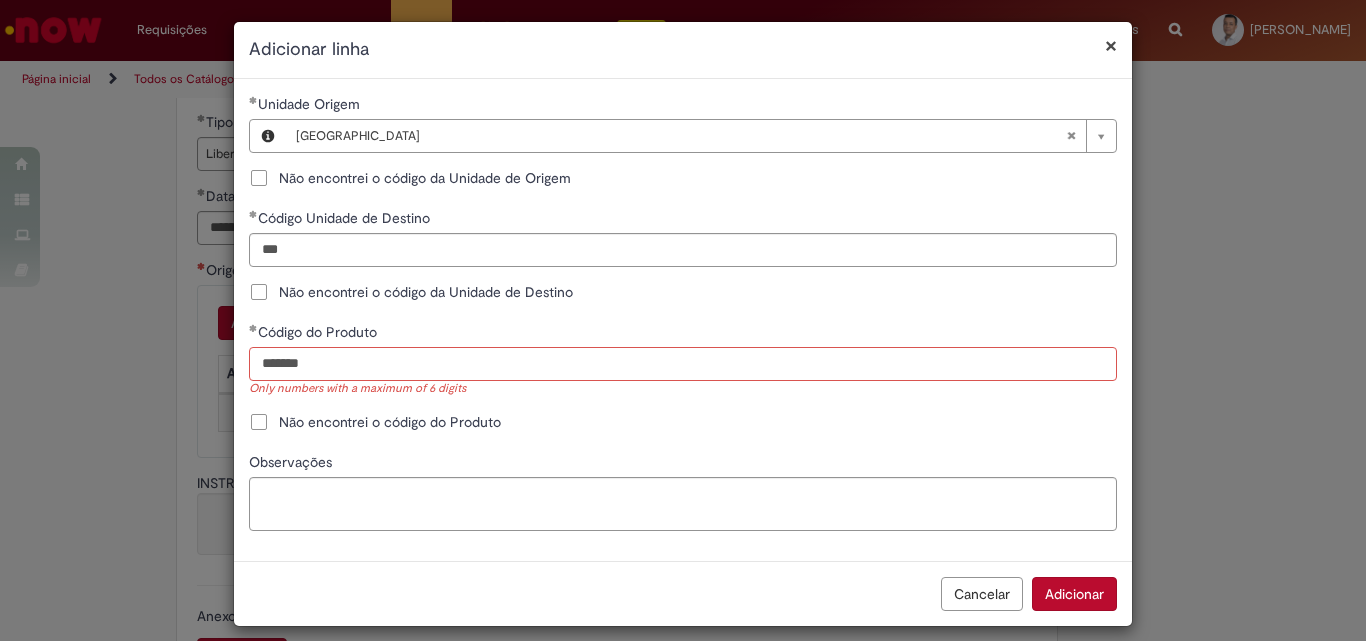 click on "*******" at bounding box center [683, 364] 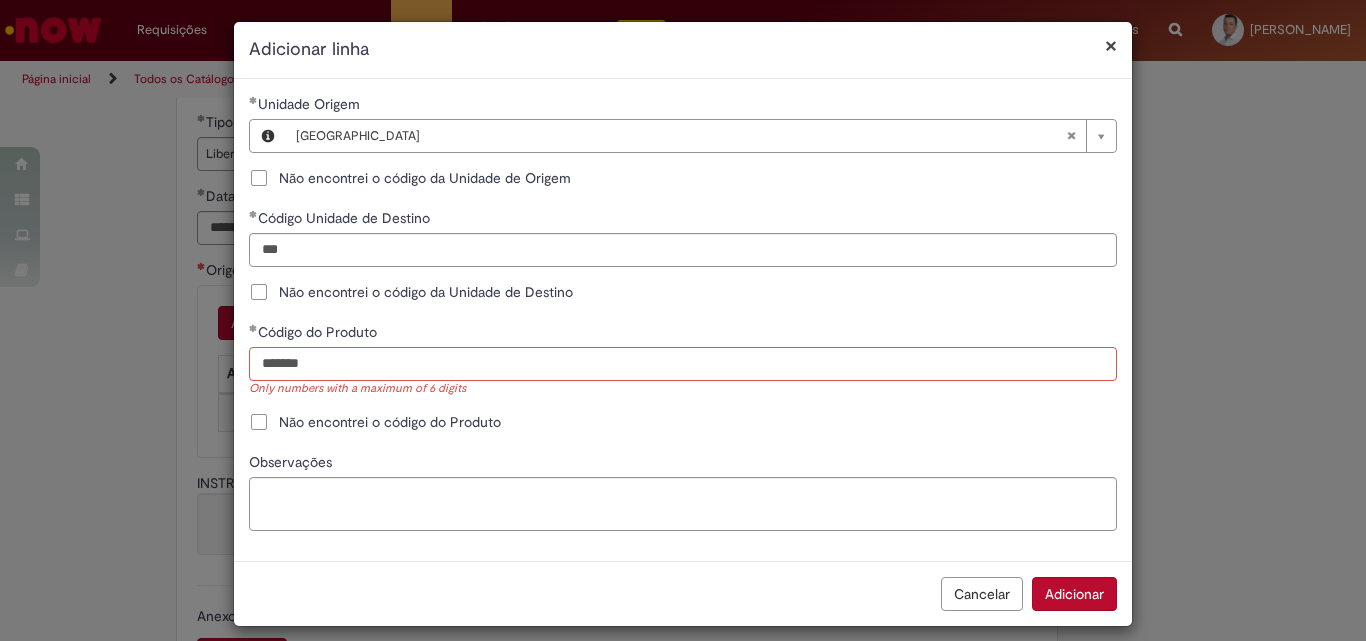 drag, startPoint x: 355, startPoint y: 366, endPoint x: 262, endPoint y: 365, distance: 93.00538 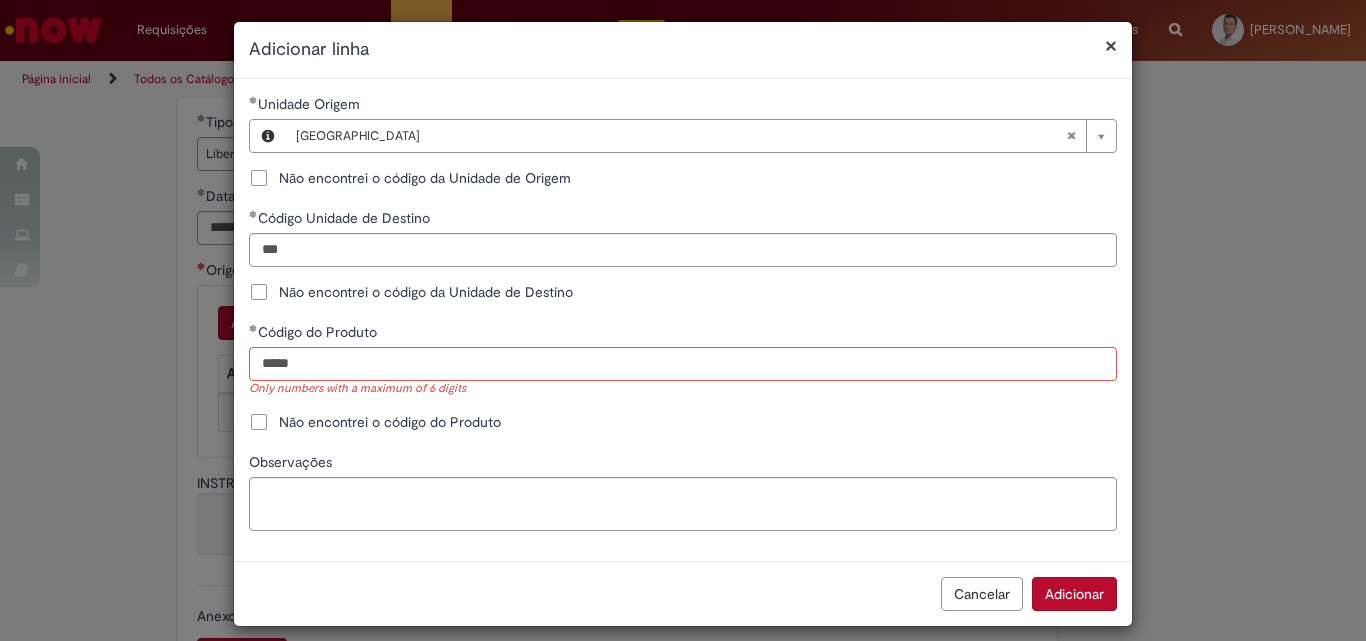 type on "*****" 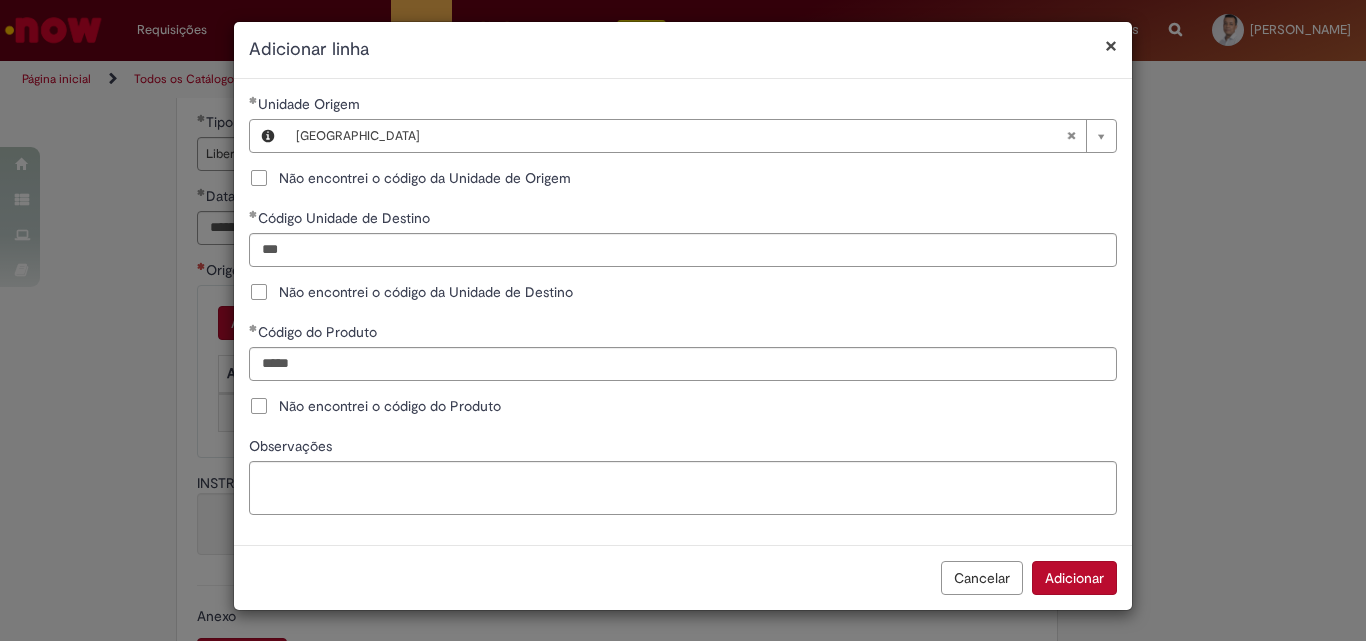 click on "Adicionar" at bounding box center [1074, 578] 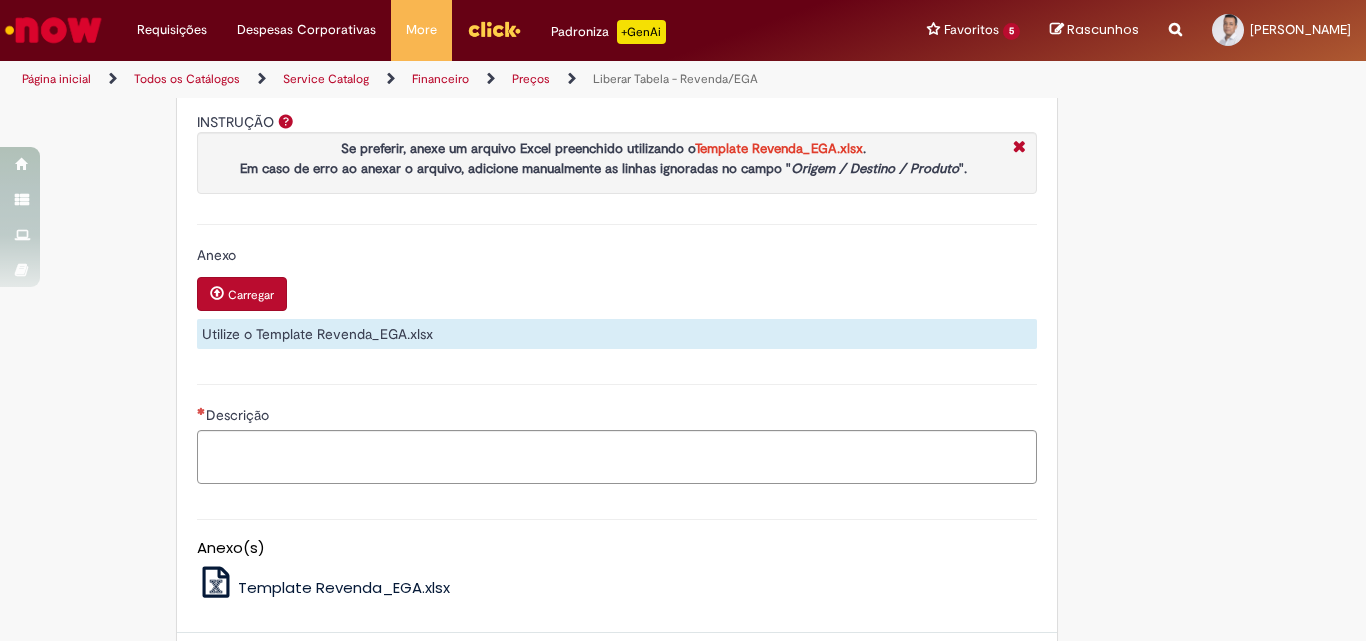 scroll, scrollTop: 1100, scrollLeft: 0, axis: vertical 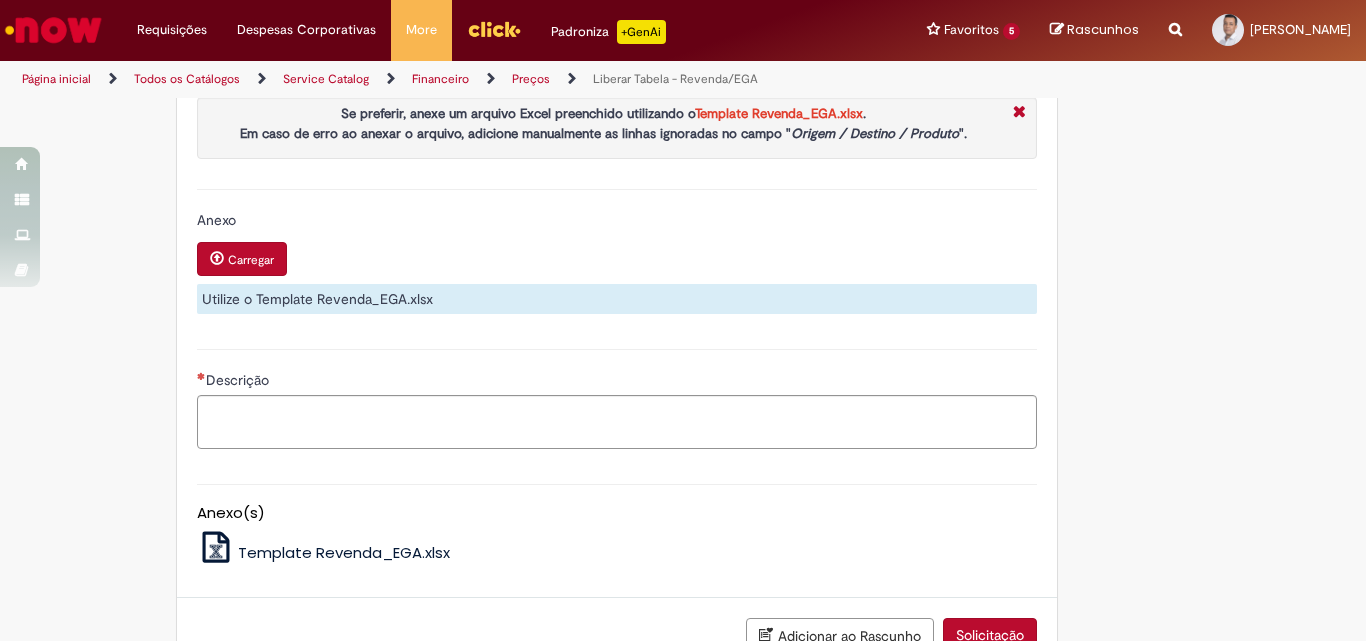 click on "Carregar" at bounding box center (251, 260) 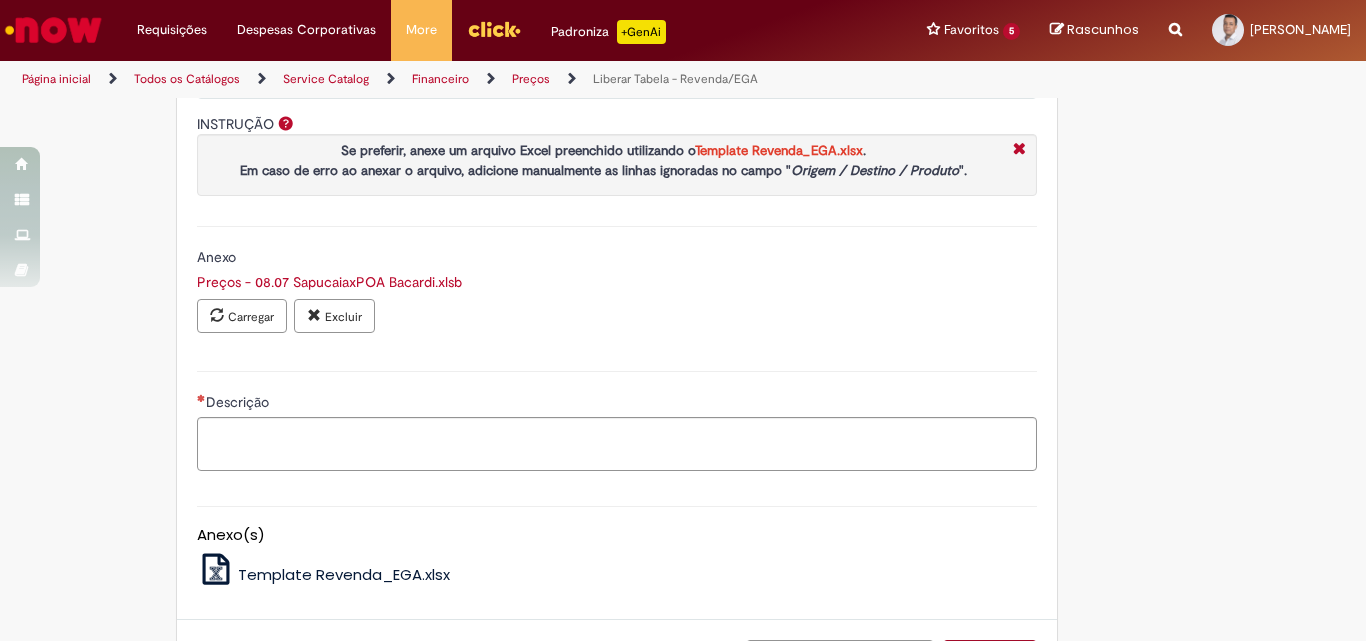 scroll, scrollTop: 1096, scrollLeft: 0, axis: vertical 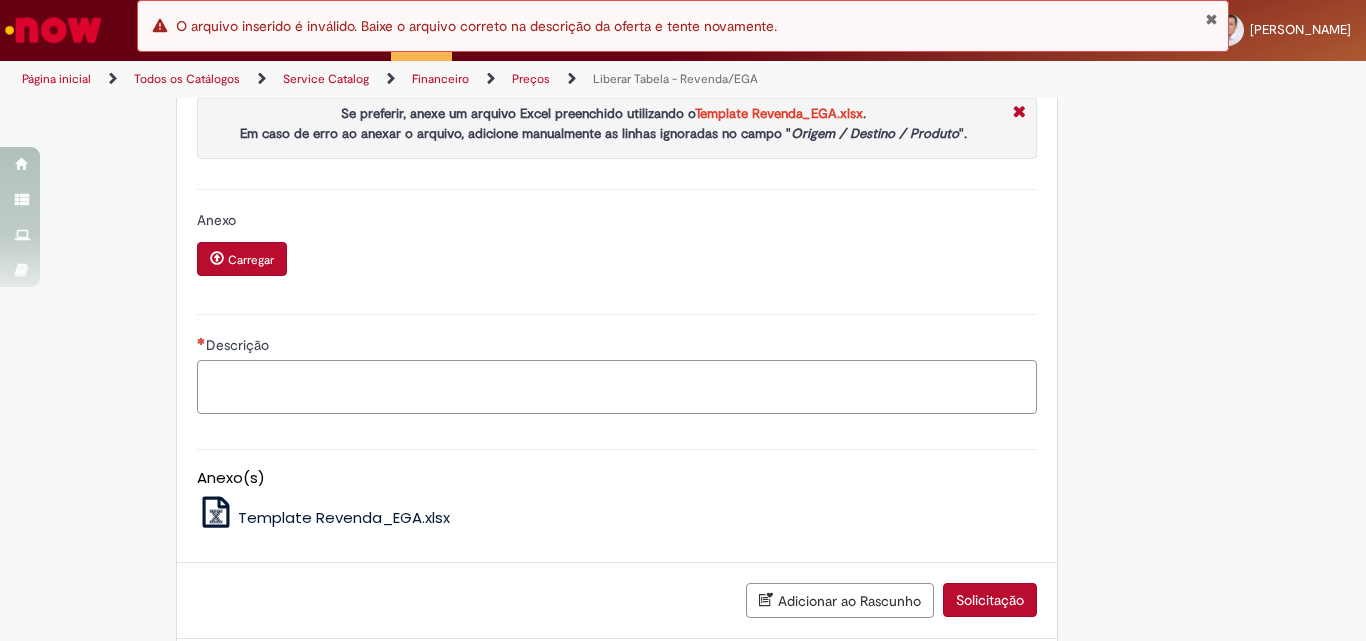 click on "Descrição" at bounding box center [617, 387] 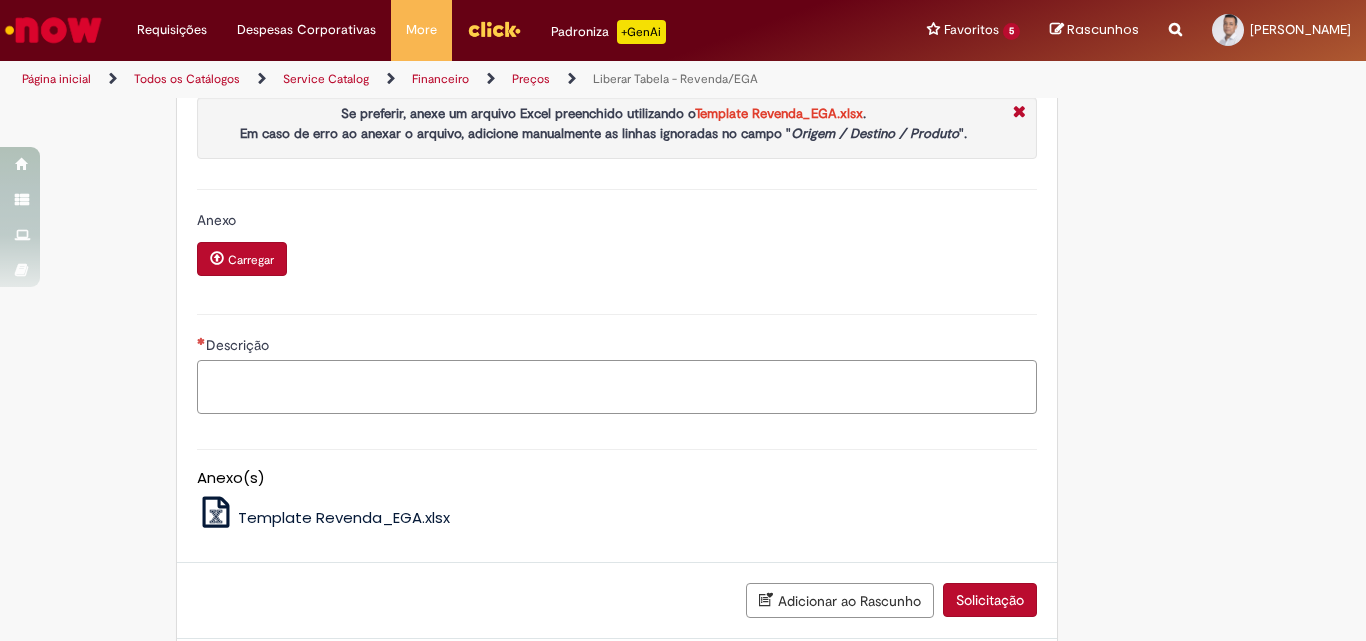 click on "Descrição" at bounding box center (617, 387) 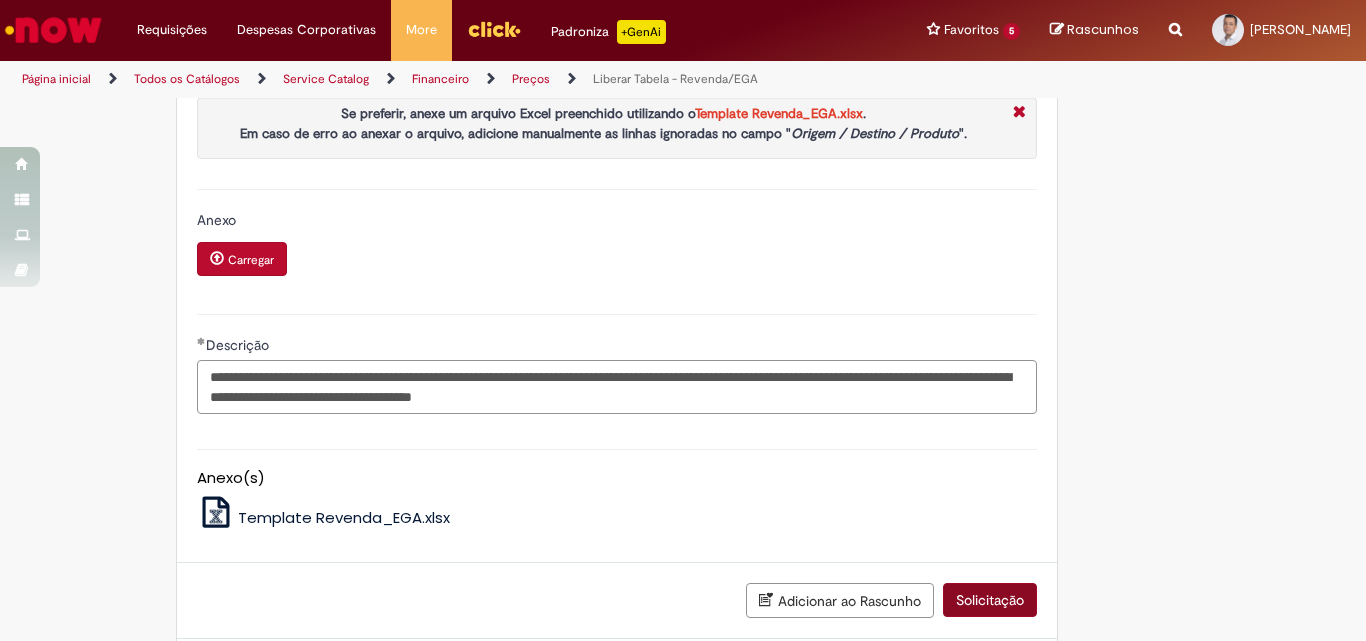 type on "**********" 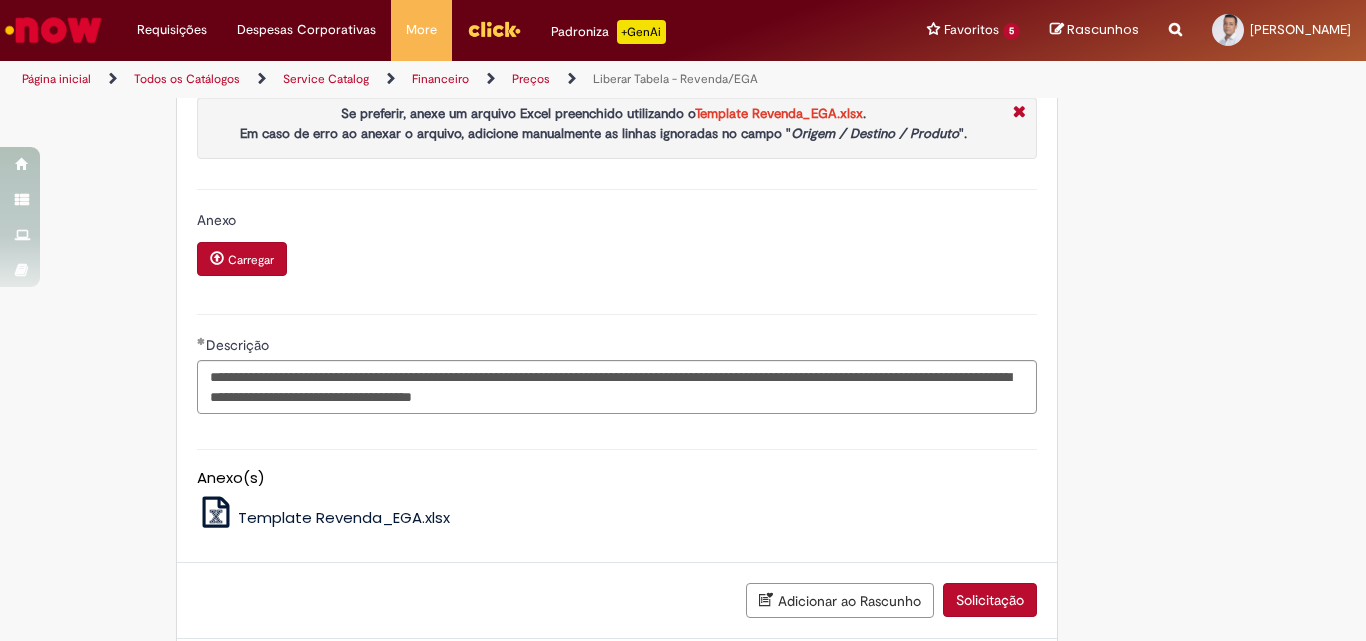 click on "Solicitação" at bounding box center [990, 600] 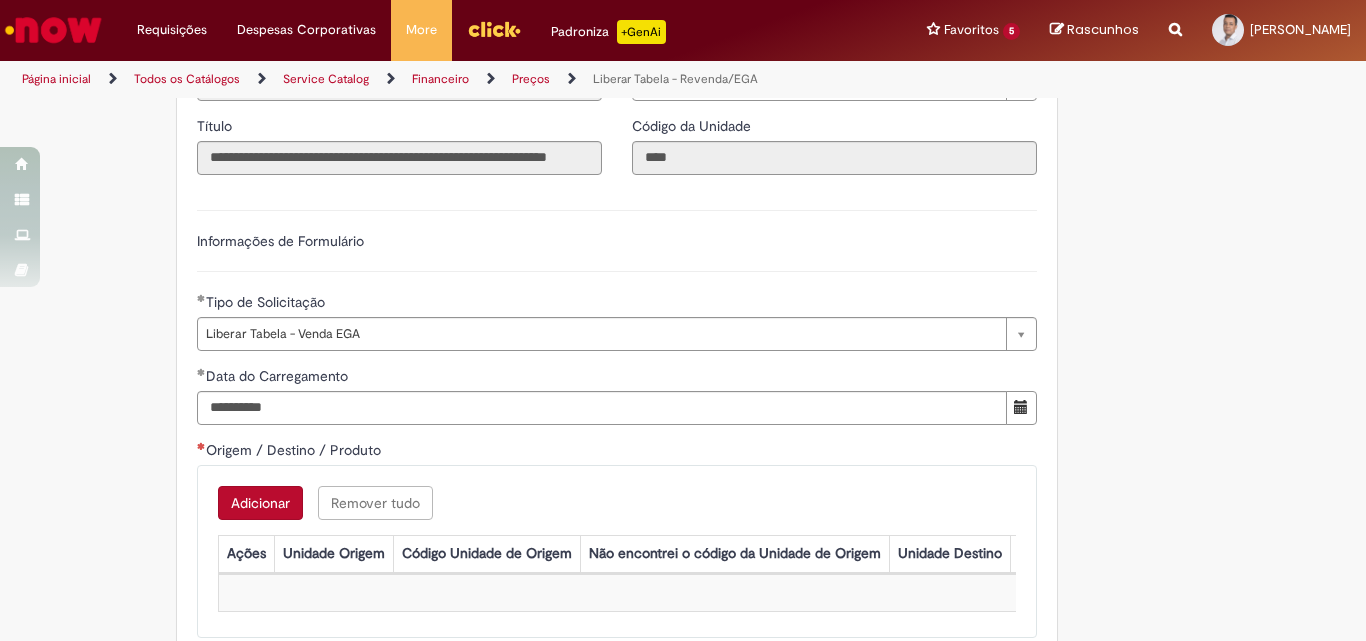 scroll, scrollTop: 518, scrollLeft: 0, axis: vertical 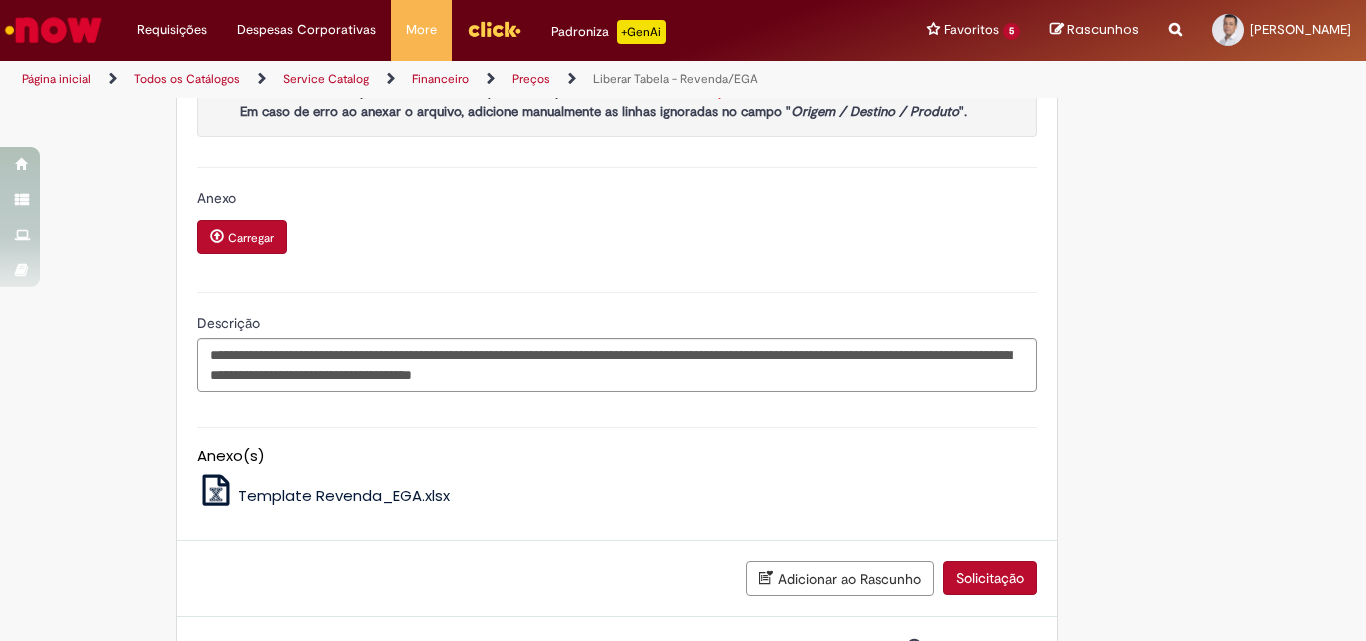 click on "Solicitação" at bounding box center [990, 578] 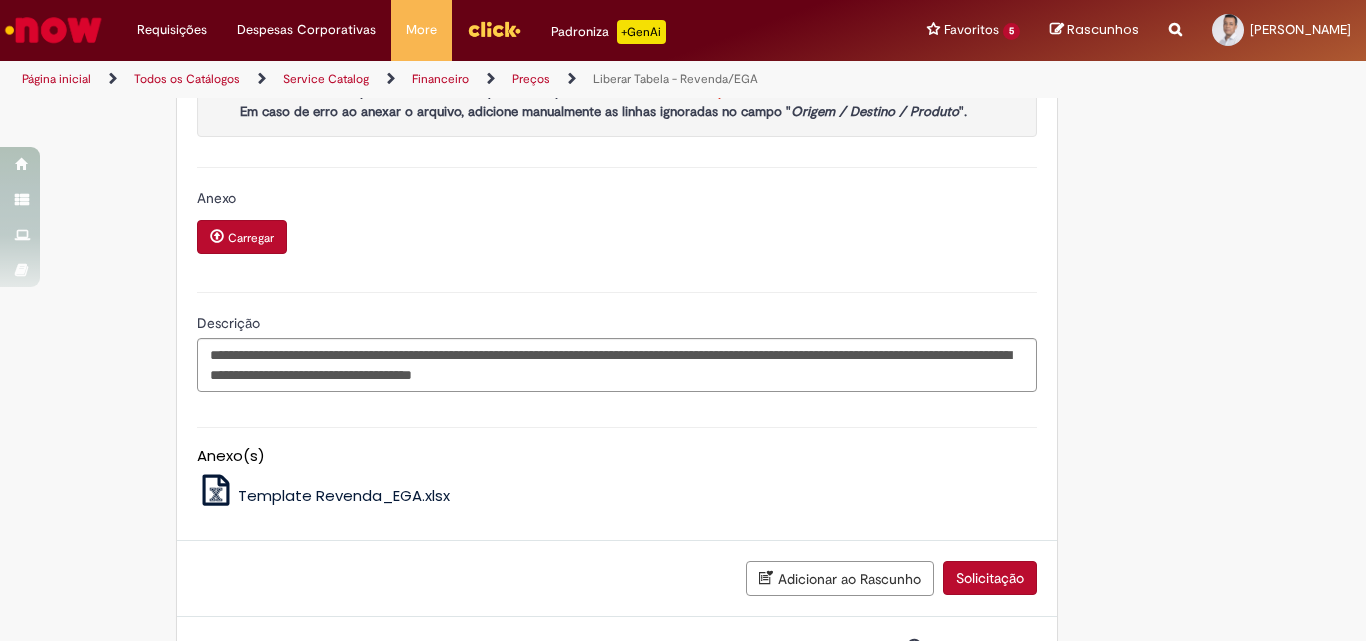 scroll, scrollTop: 653, scrollLeft: 0, axis: vertical 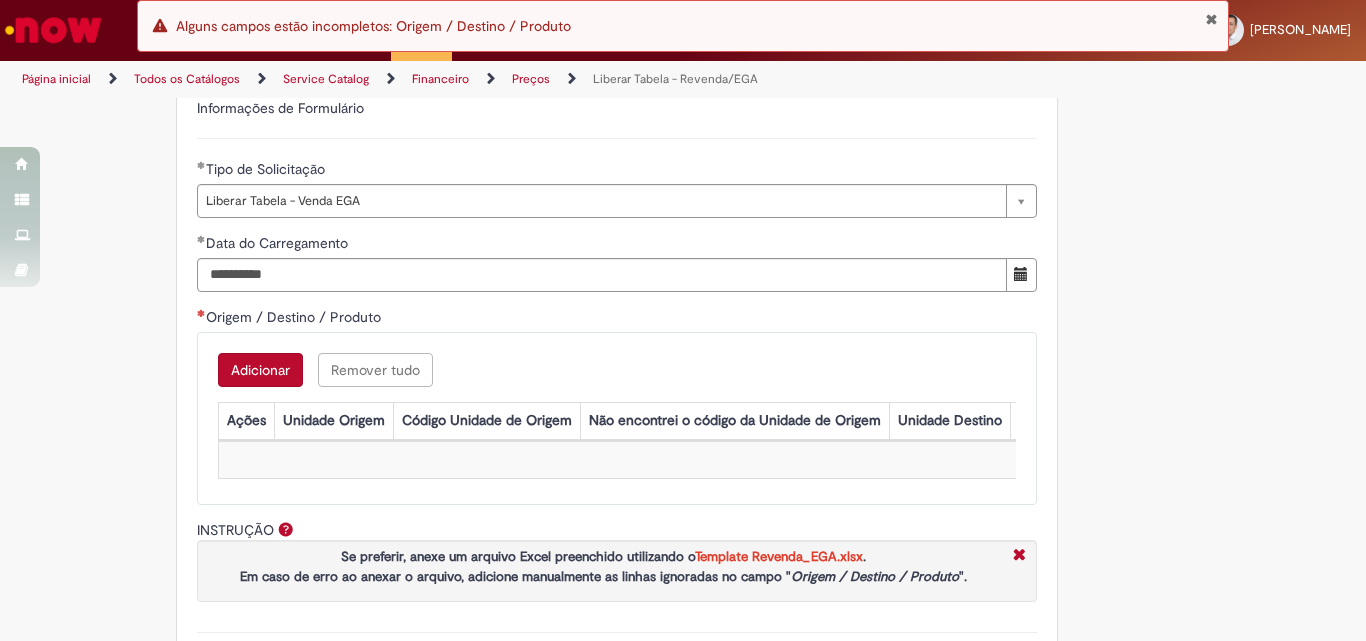 click on "Adicionar" at bounding box center (260, 370) 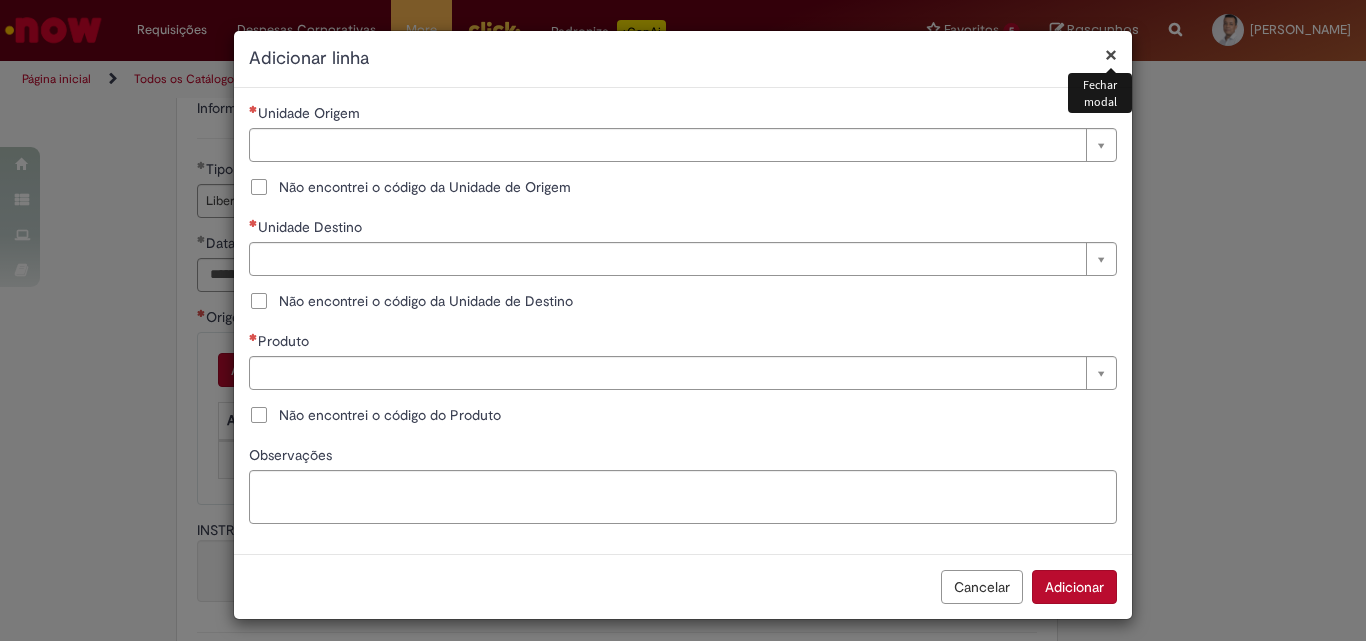 click on "Não encontrei o código da Unidade de Origem" at bounding box center [683, 189] 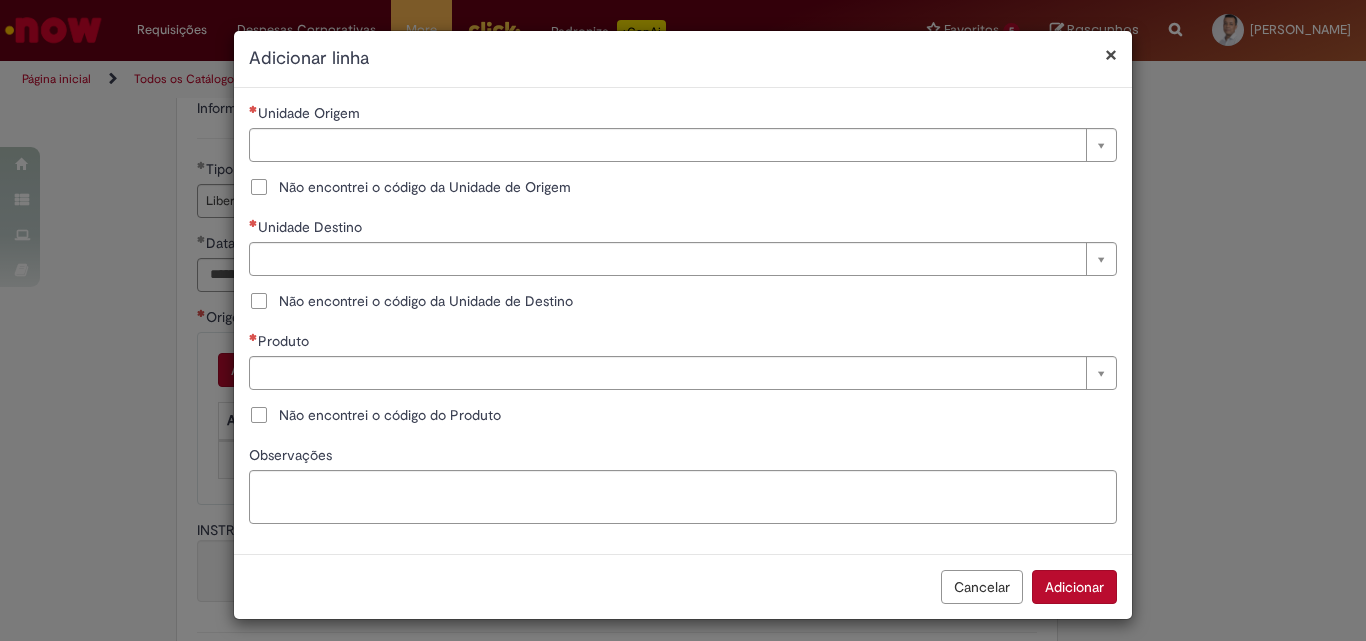 click on "Não encontrei o código da Unidade de Origem" at bounding box center [425, 187] 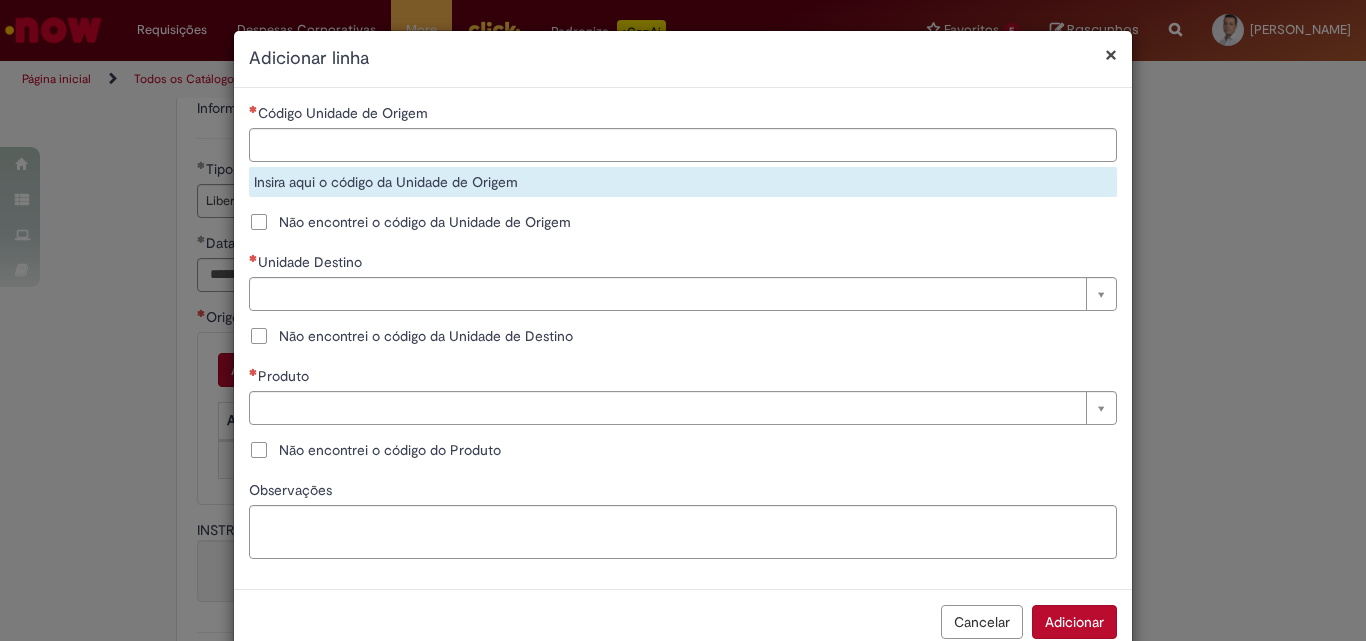 click on "Não encontrei o código da Unidade de Destino" at bounding box center (426, 336) 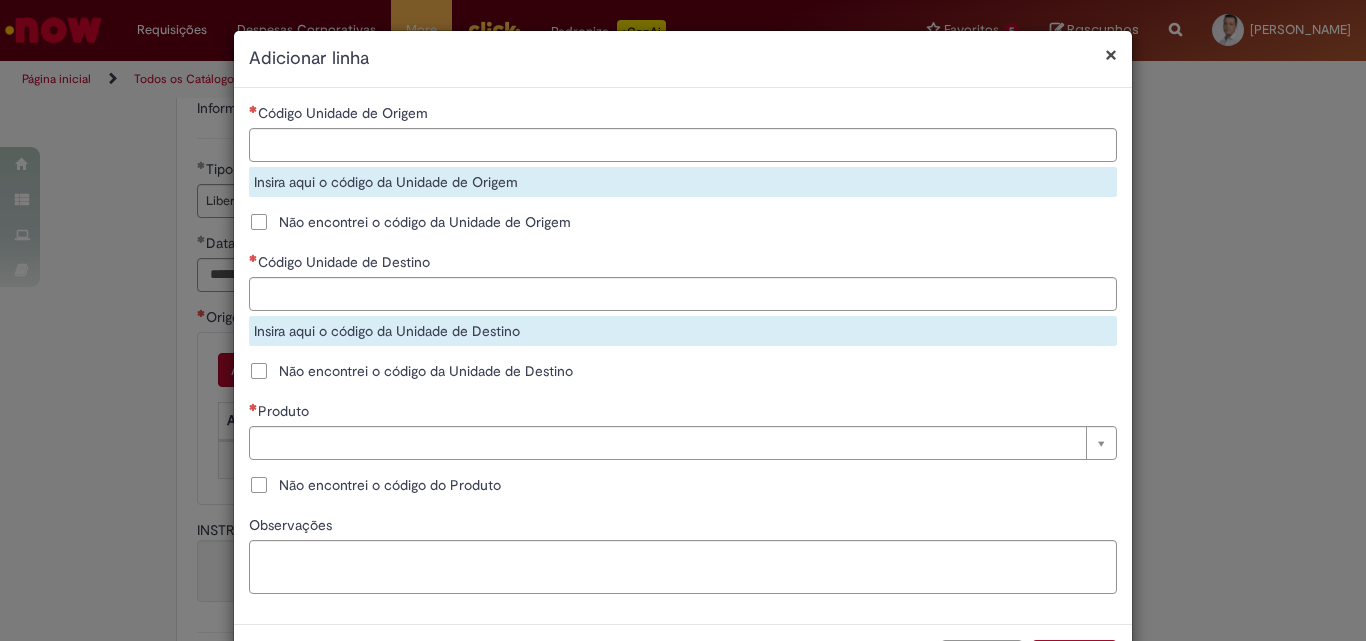click on "Não encontrei o código do Produto" at bounding box center (390, 485) 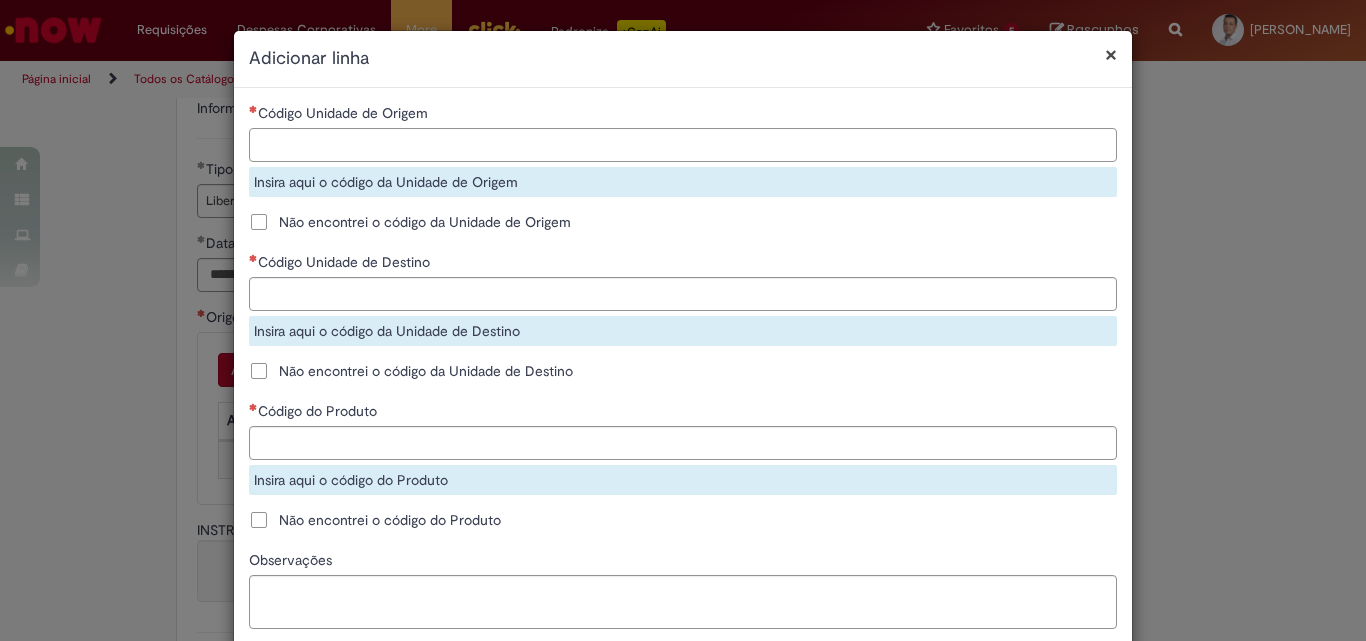 click on "Código Unidade de Origem" at bounding box center (683, 145) 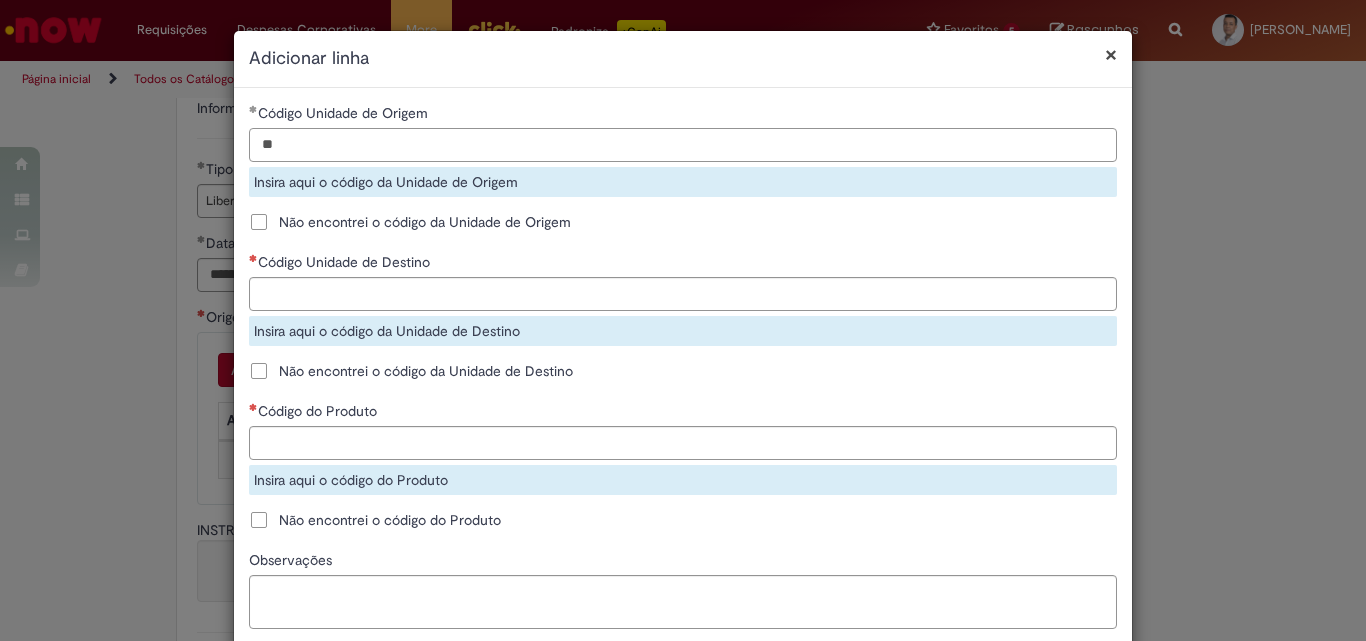 type on "**" 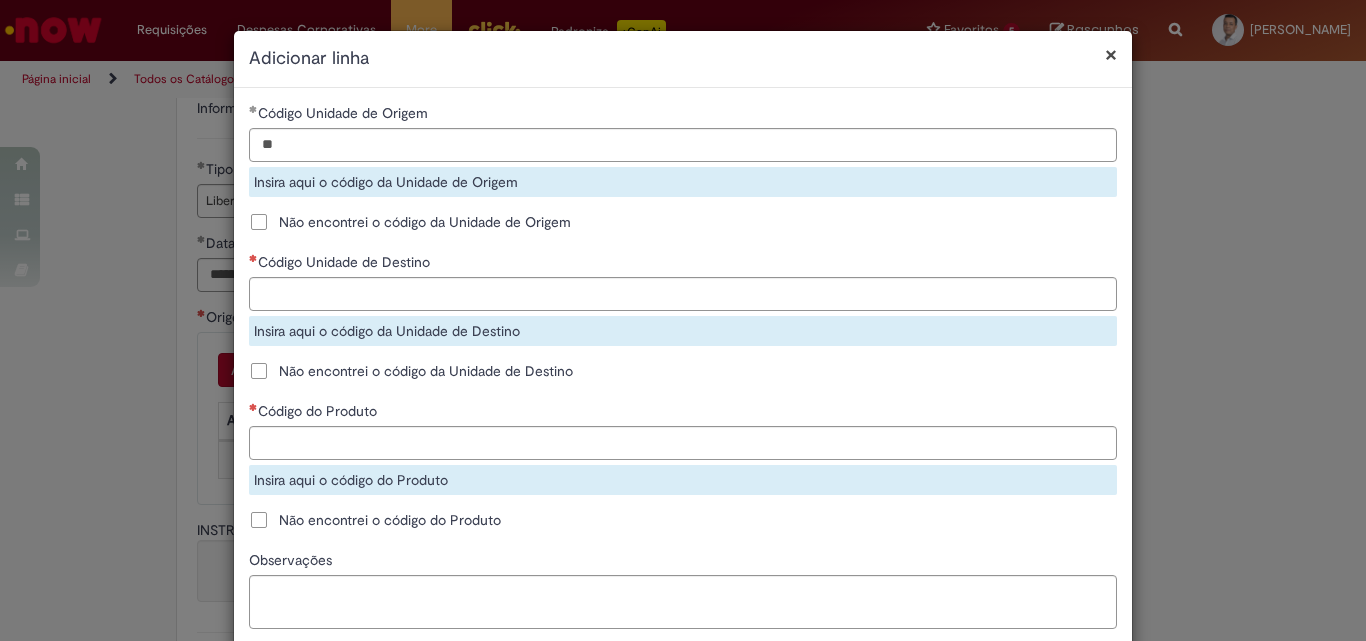 click on "Unidade Origem          Pesquisar usando lista                 Unidade Origem                     Código Unidade de Origem ** Insira aqui o código da Unidade de Origem Não encontrei o código da Unidade de Origem Unidade Destino          Pesquisar usando lista                 Unidade Destino                     Código Unidade de Destino Insira aqui o código da Unidade de Destino Não encontrei o código da Unidade de Destino Produto          Pesquisar usando lista                 Produto                     Código do Produto Insira aqui o código do Produto Não encontrei o código do Produto Observações" at bounding box center [683, 373] 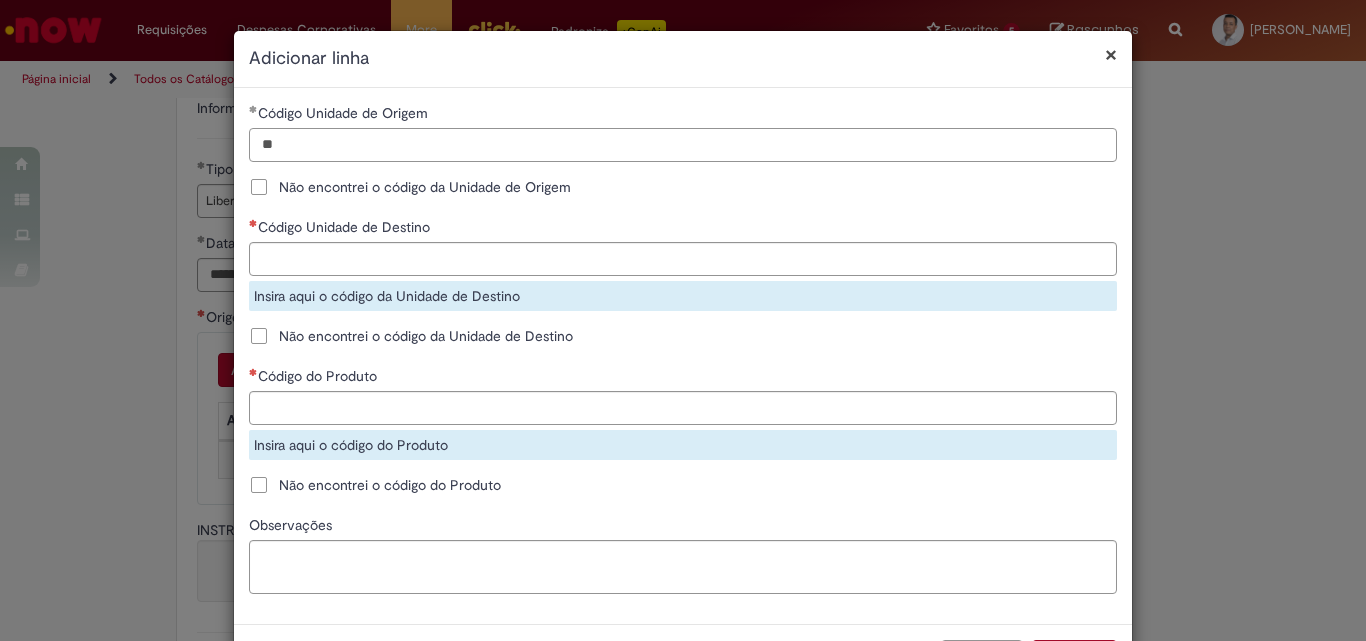 click on "**" at bounding box center [683, 145] 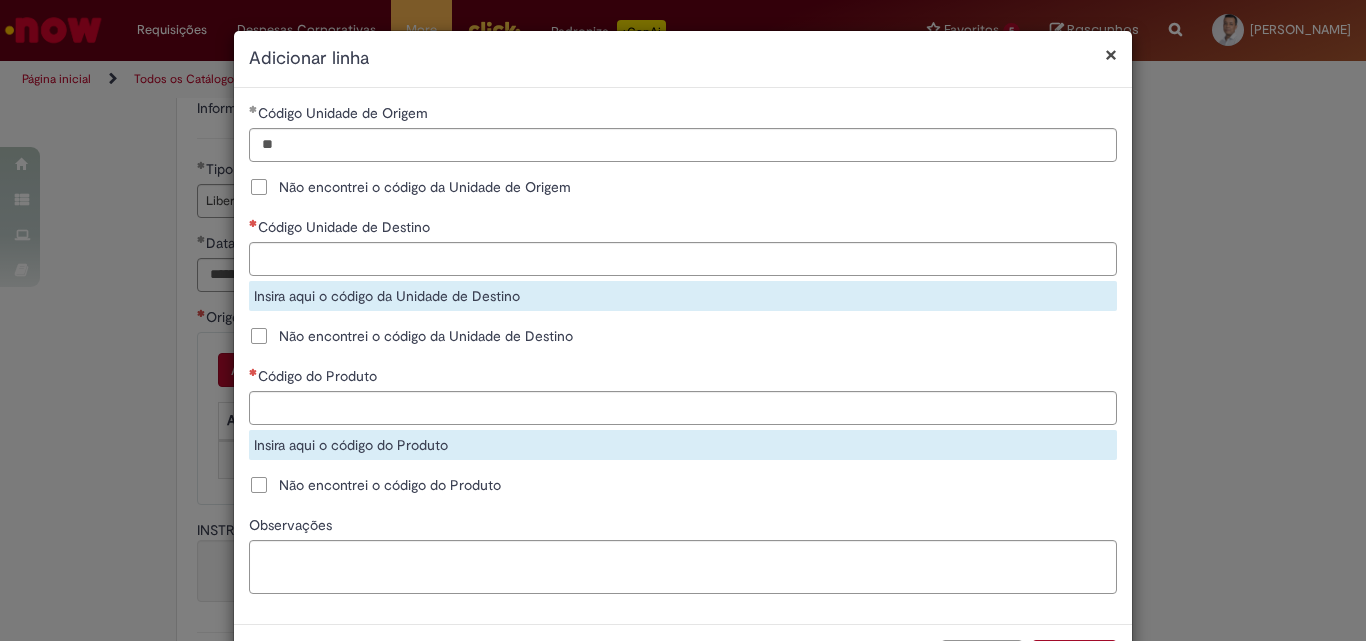 click on "Não encontrei o código da Unidade de Origem" at bounding box center (425, 187) 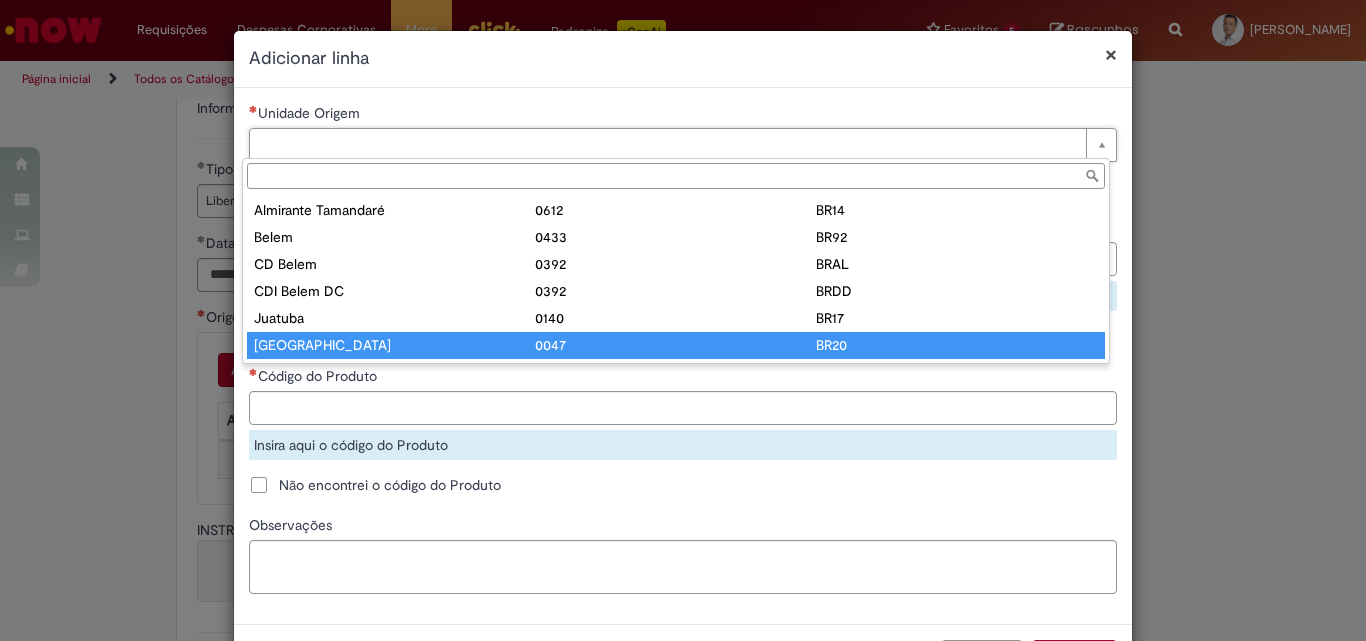 type on "**********" 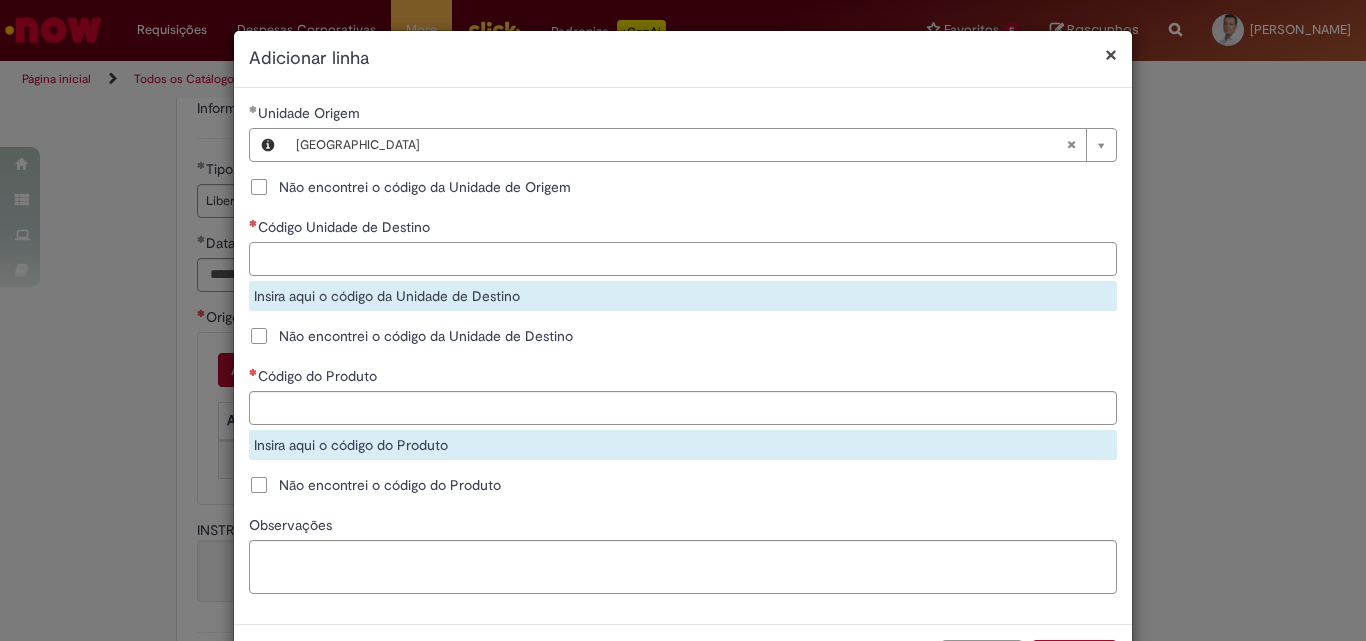 click on "Código Unidade de Destino" at bounding box center [683, 259] 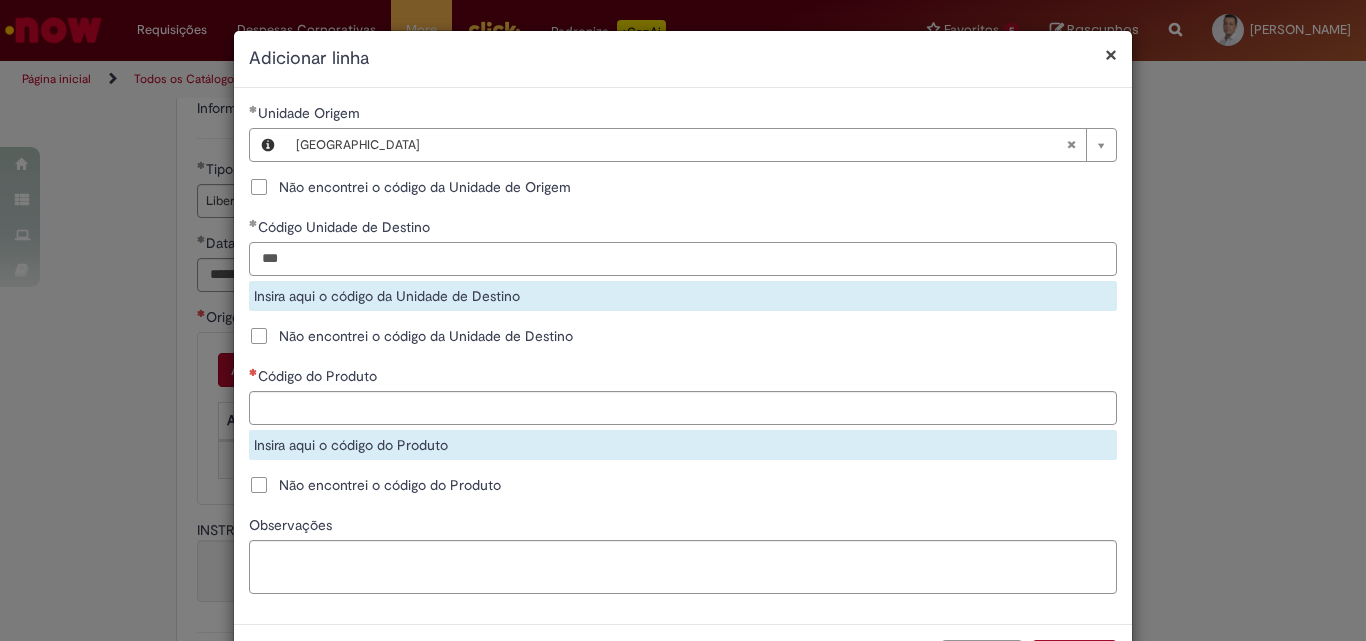 type on "***" 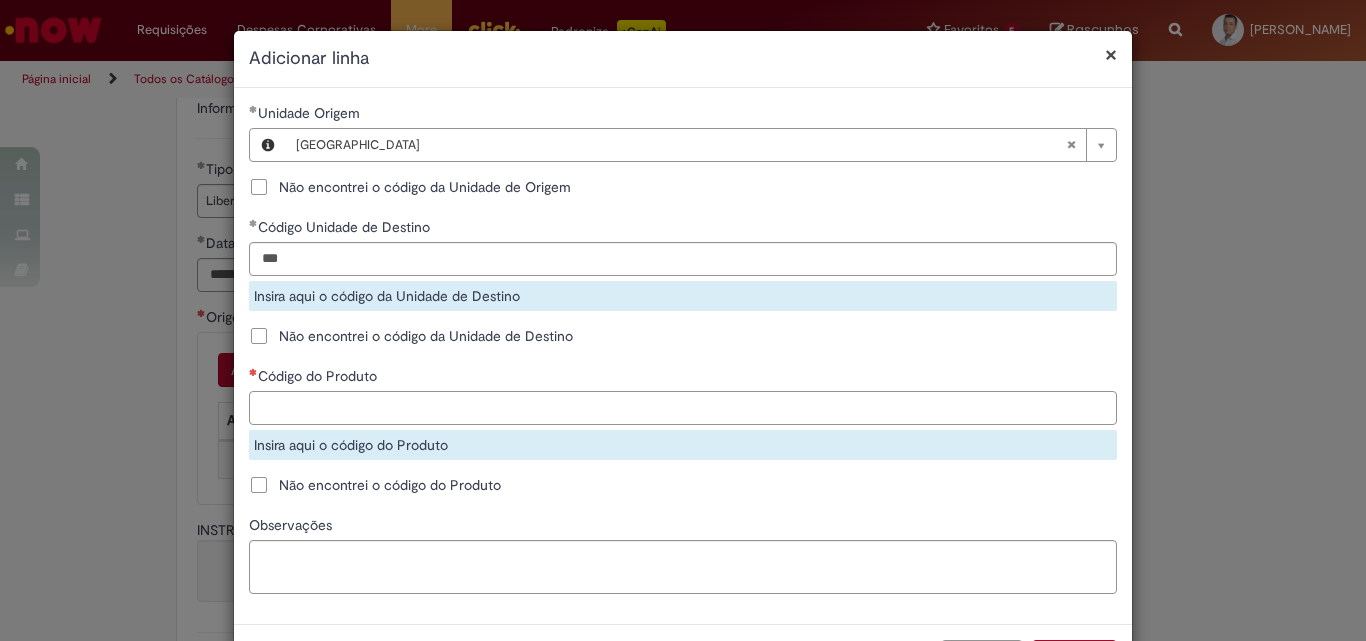 click on "Código do Produto Insira aqui o código do Produto" at bounding box center (683, 413) 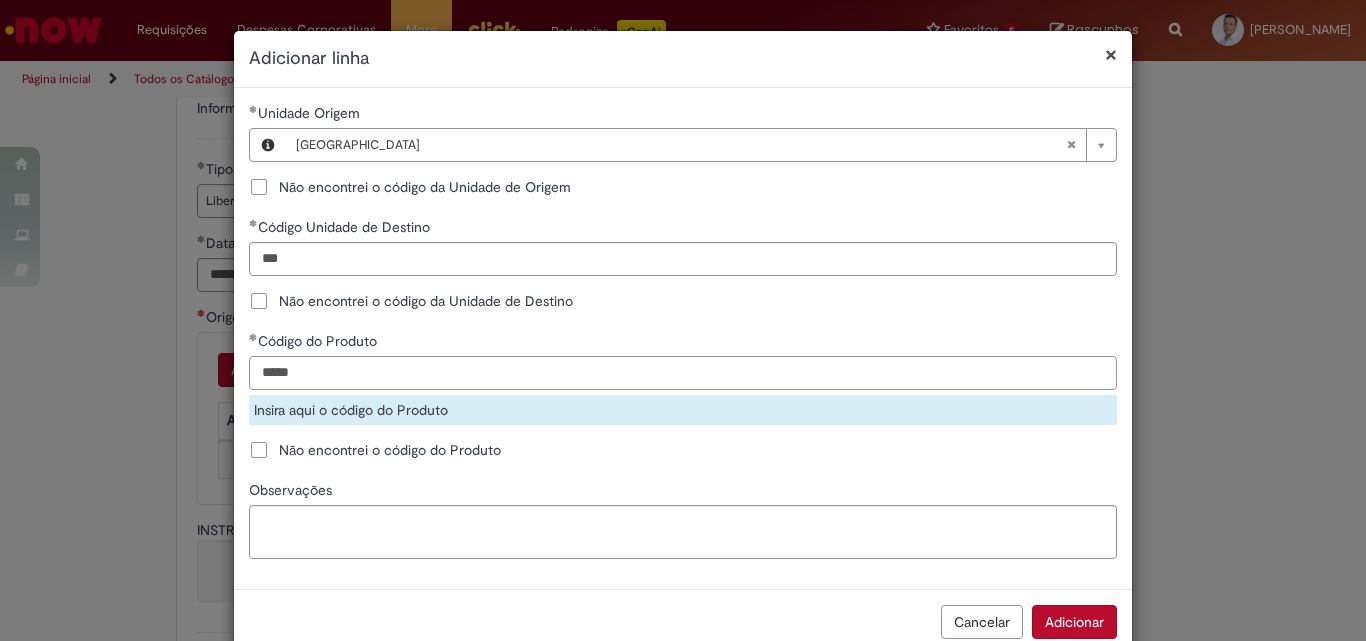type on "*****" 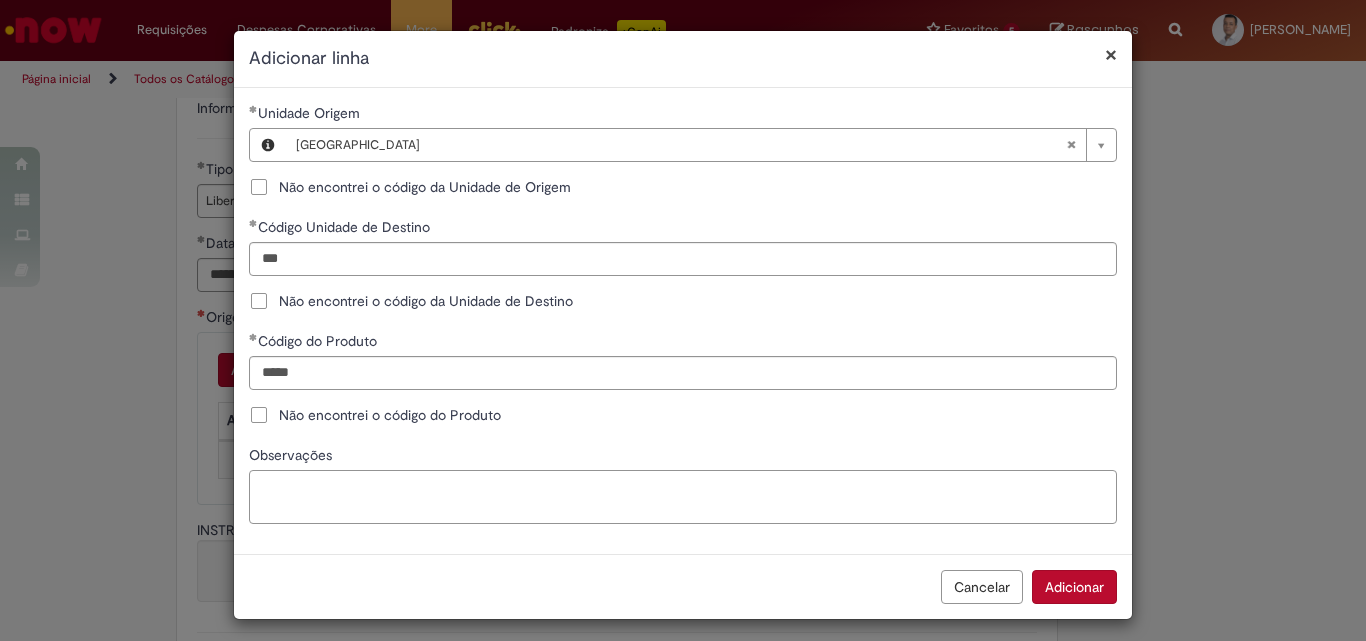 click on "Observações" at bounding box center (683, 497) 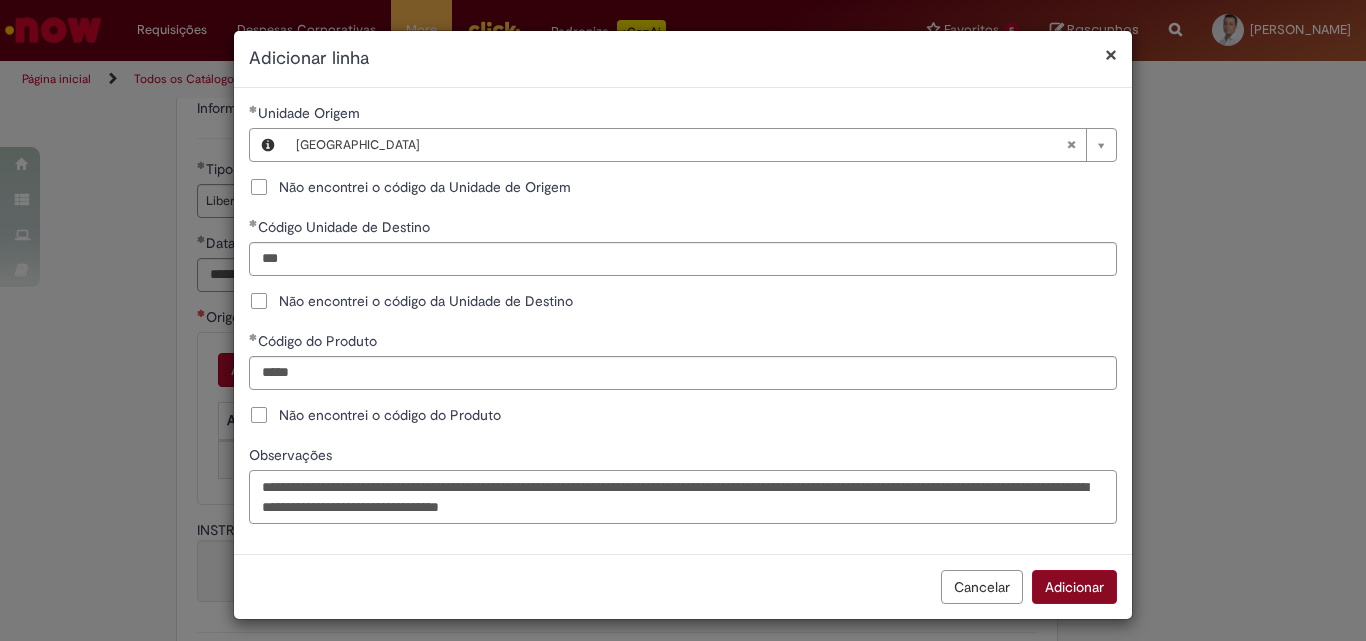 type on "**********" 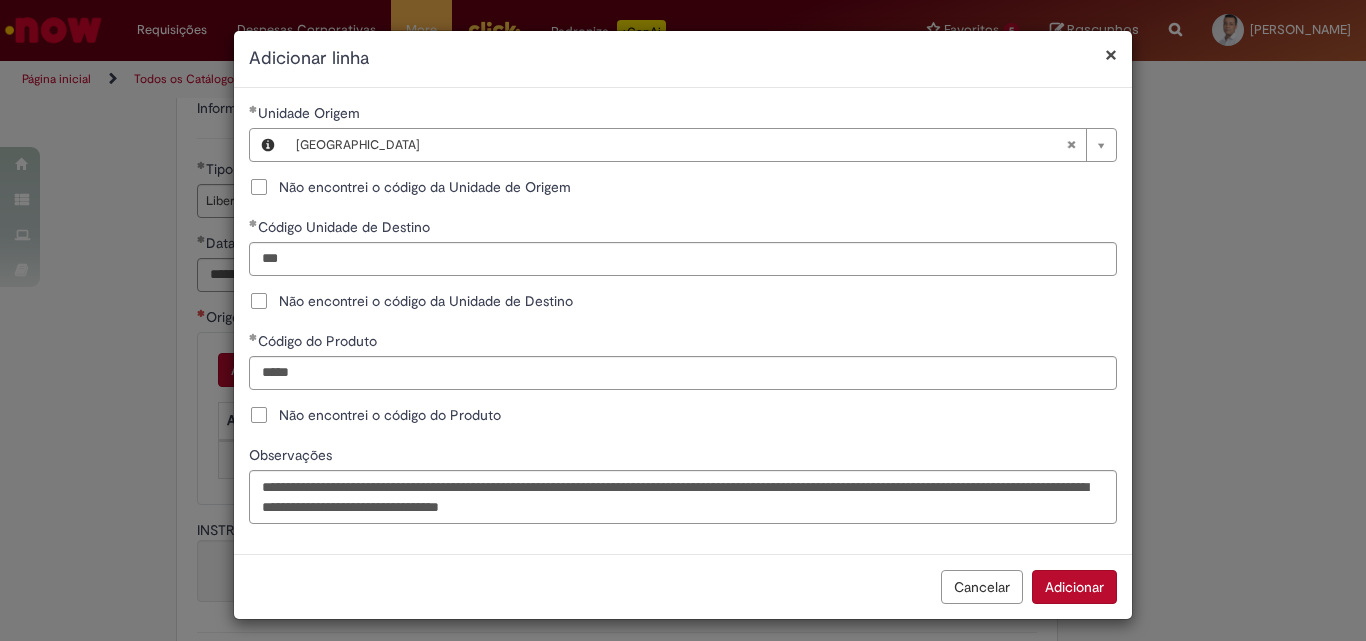 click on "Adicionar" at bounding box center (1074, 587) 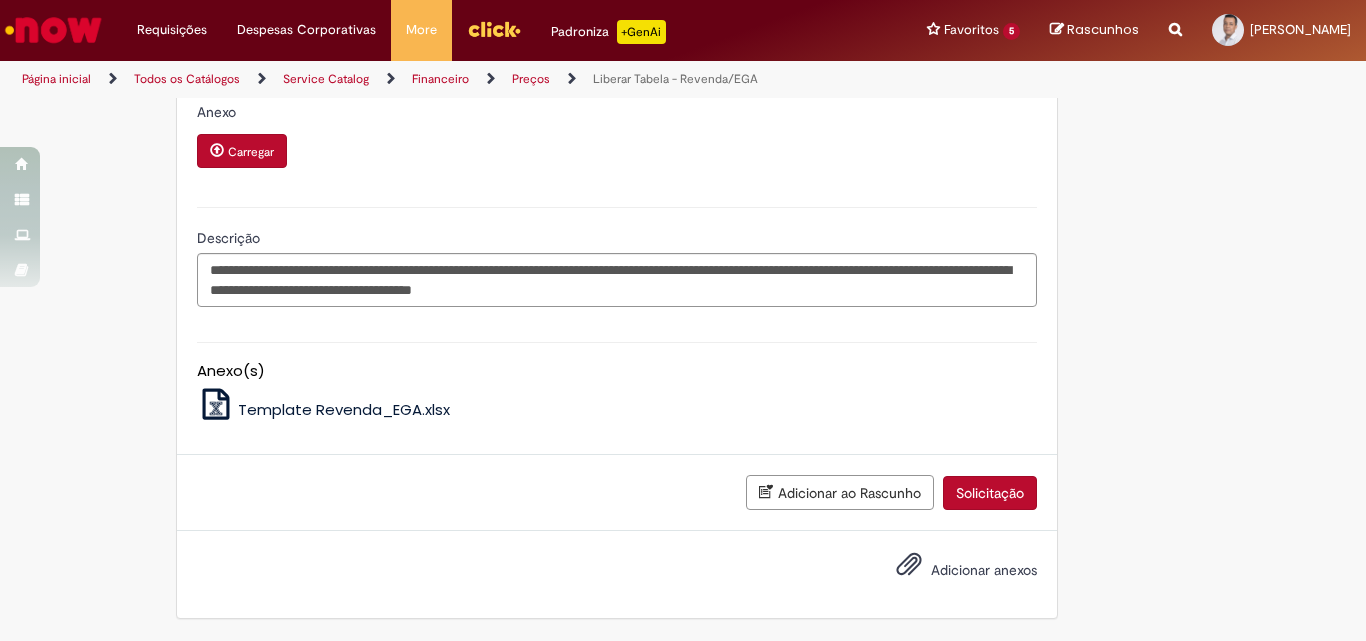 click on "Solicitação" at bounding box center [990, 493] 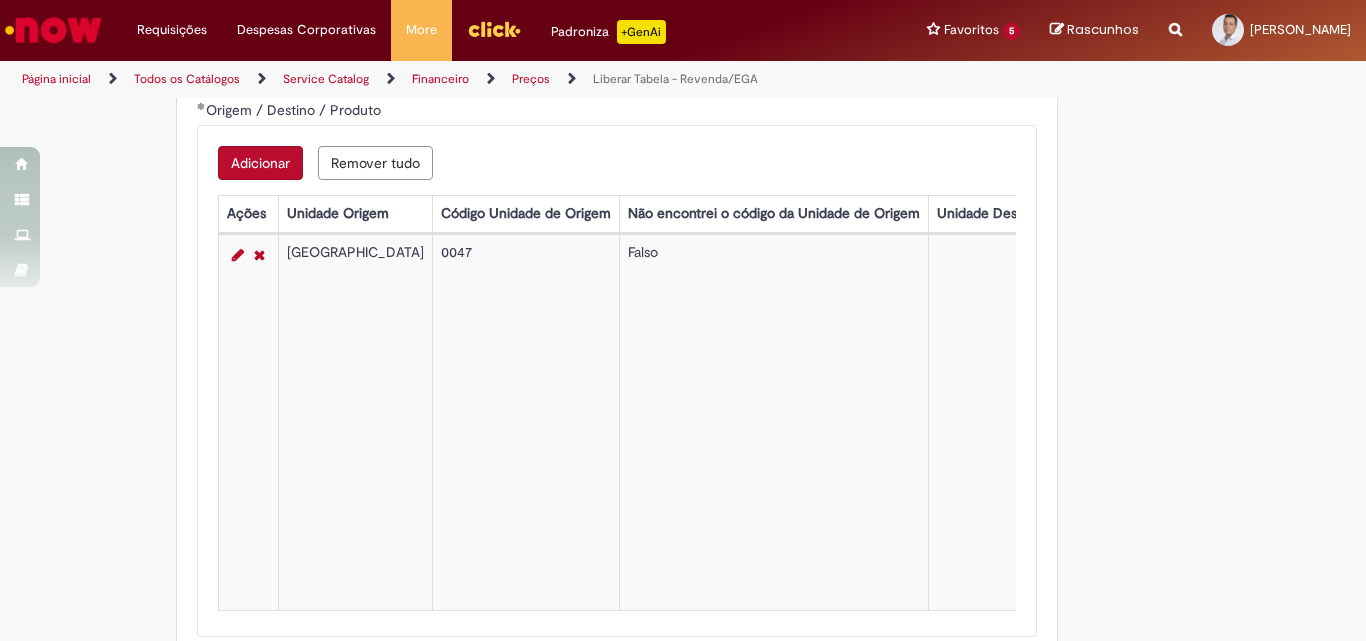 scroll, scrollTop: 551, scrollLeft: 0, axis: vertical 